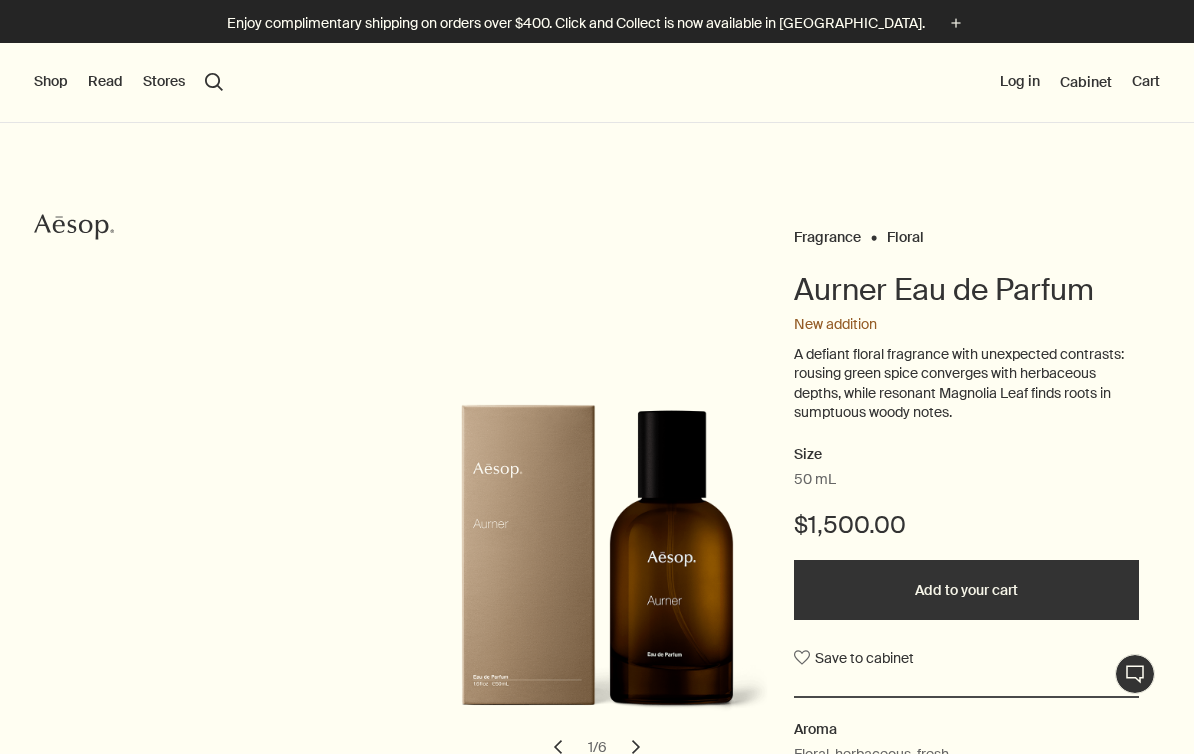 scroll, scrollTop: 0, scrollLeft: 0, axis: both 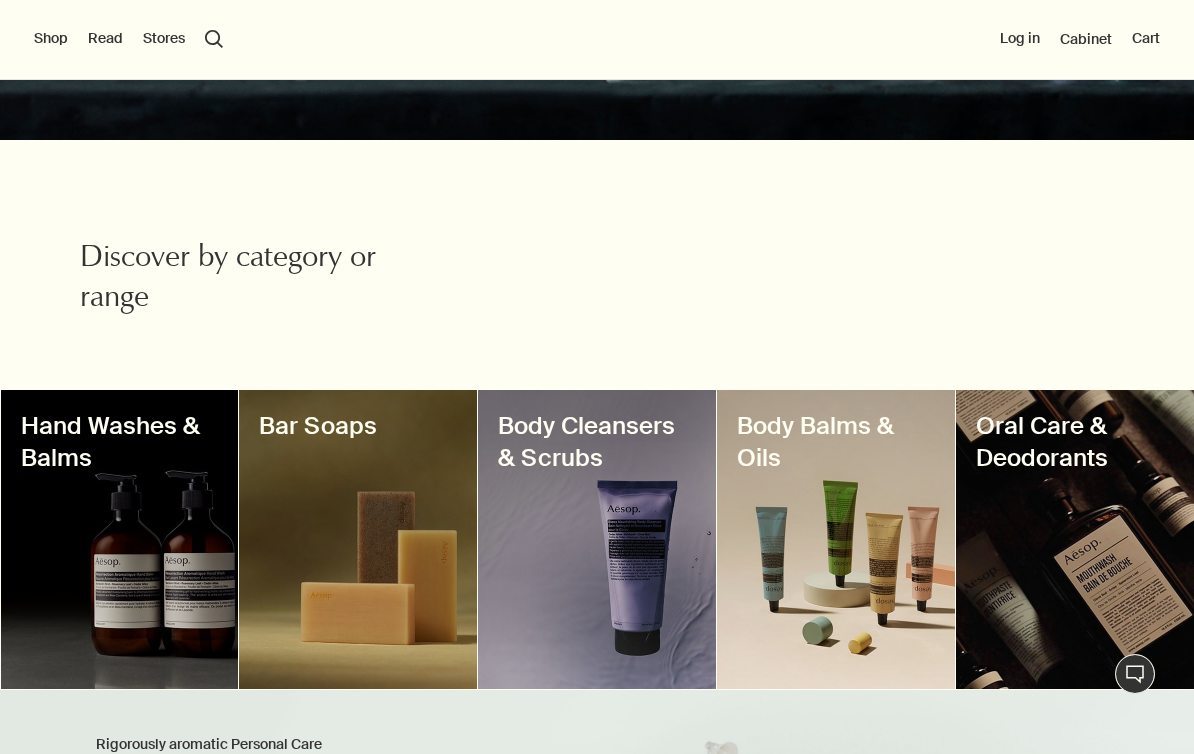 click at bounding box center (120, 539) 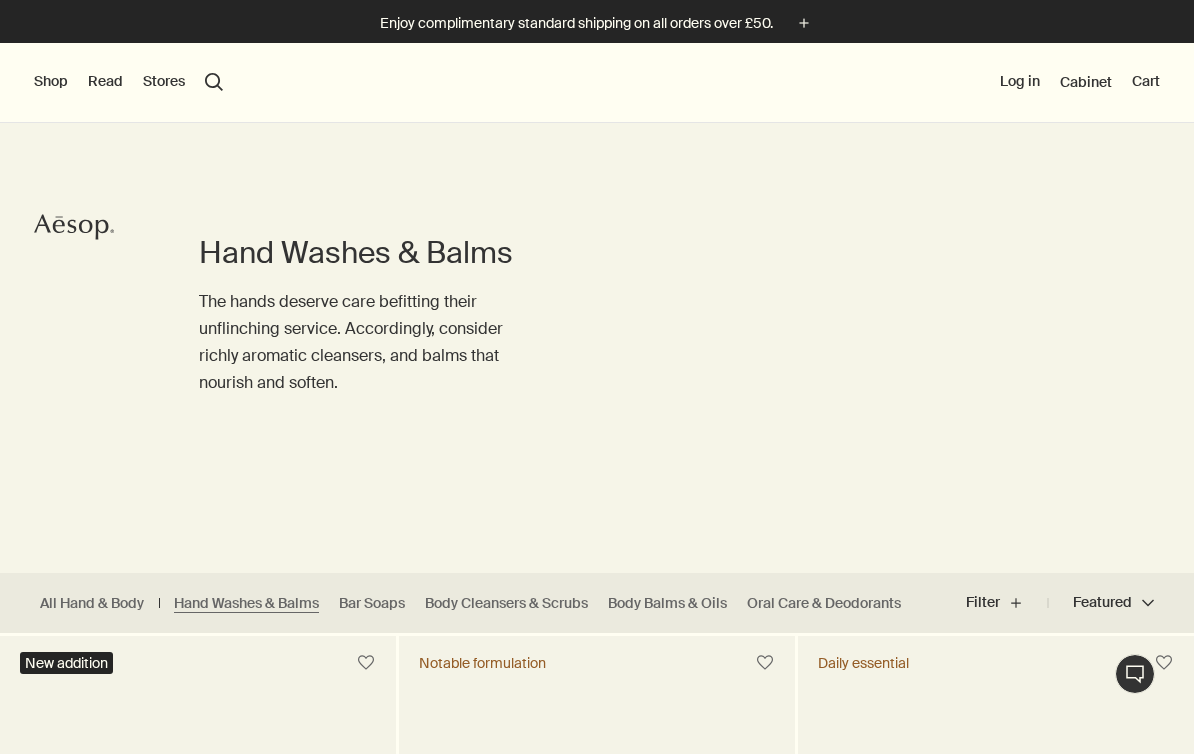 scroll, scrollTop: 0, scrollLeft: 0, axis: both 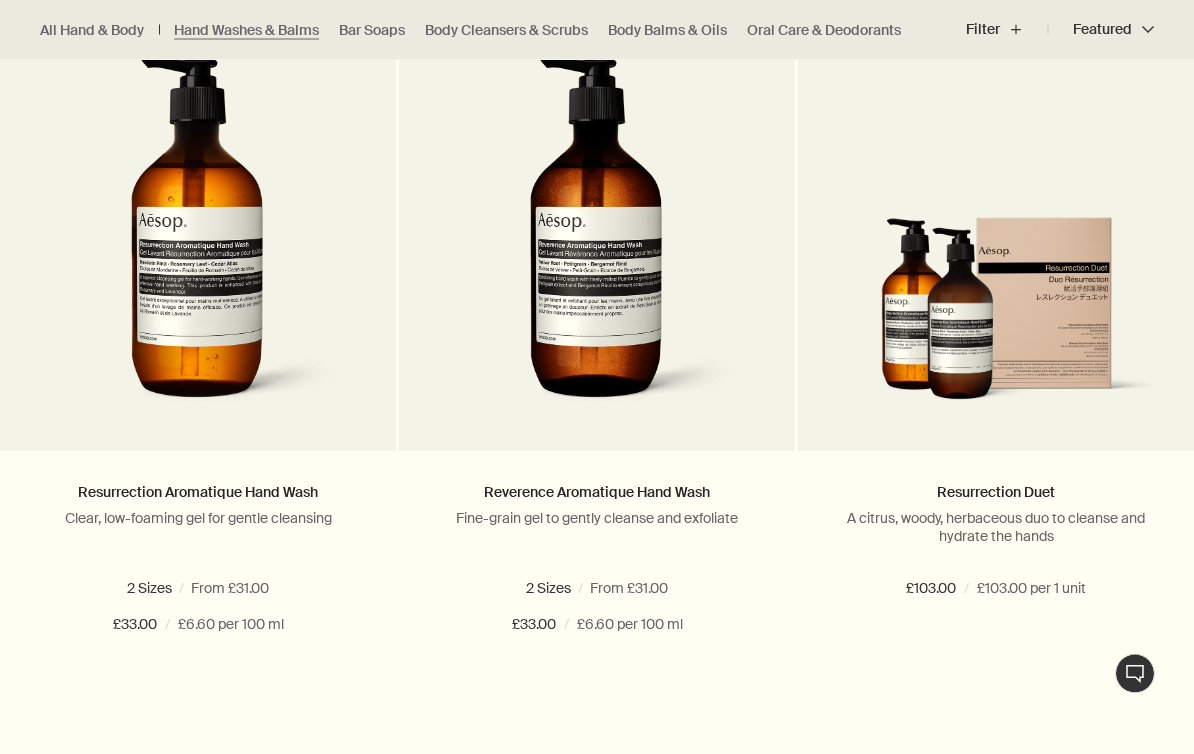 click at bounding box center (996, 320) 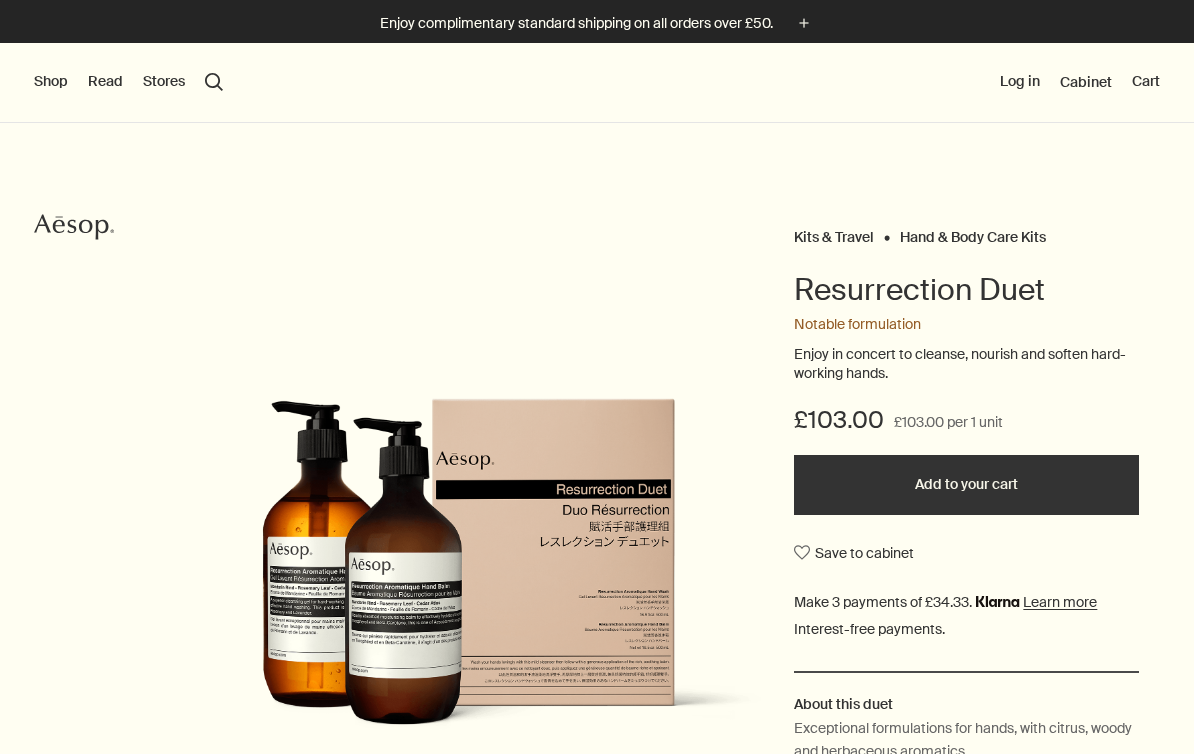 scroll, scrollTop: 0, scrollLeft: 0, axis: both 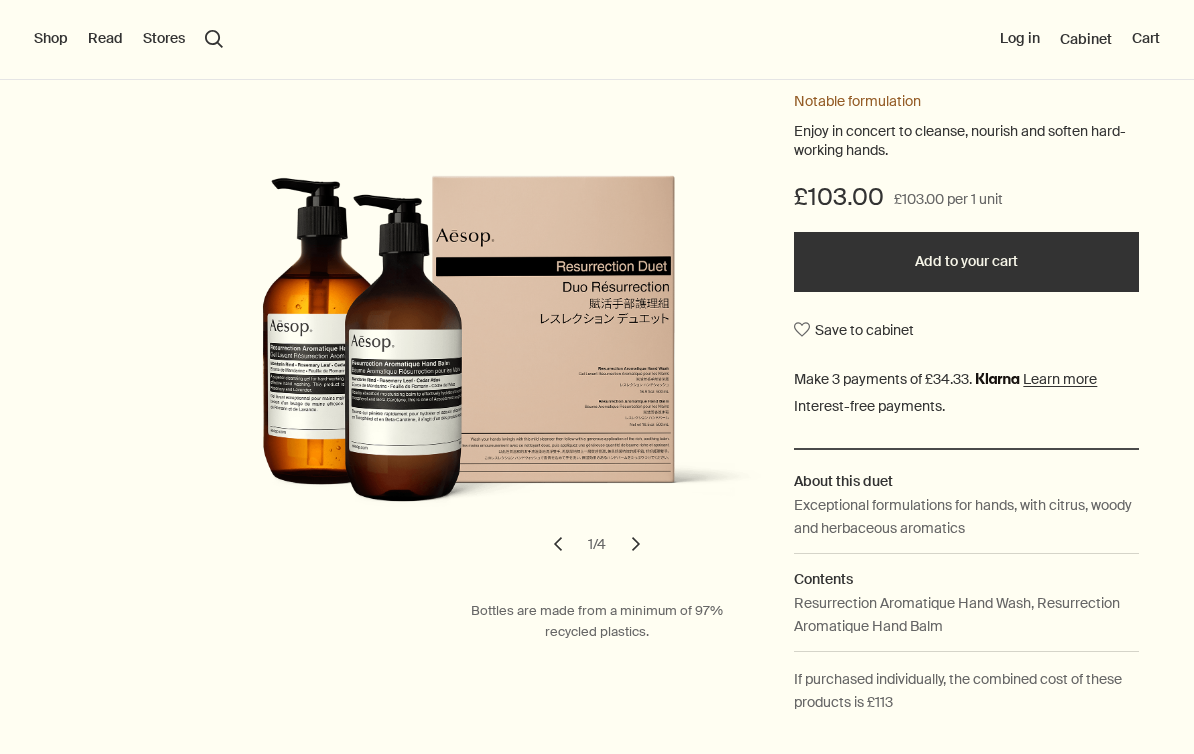 click on "chevron" at bounding box center [636, 544] 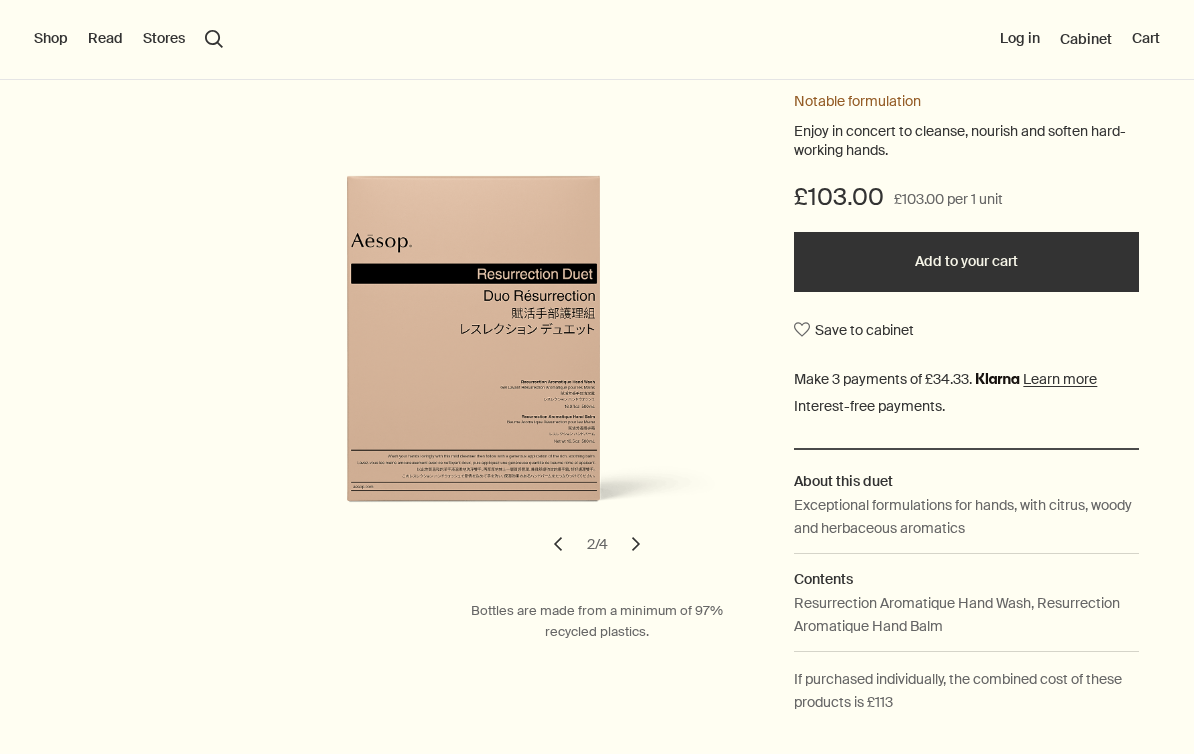 click on "chevron" at bounding box center (636, 544) 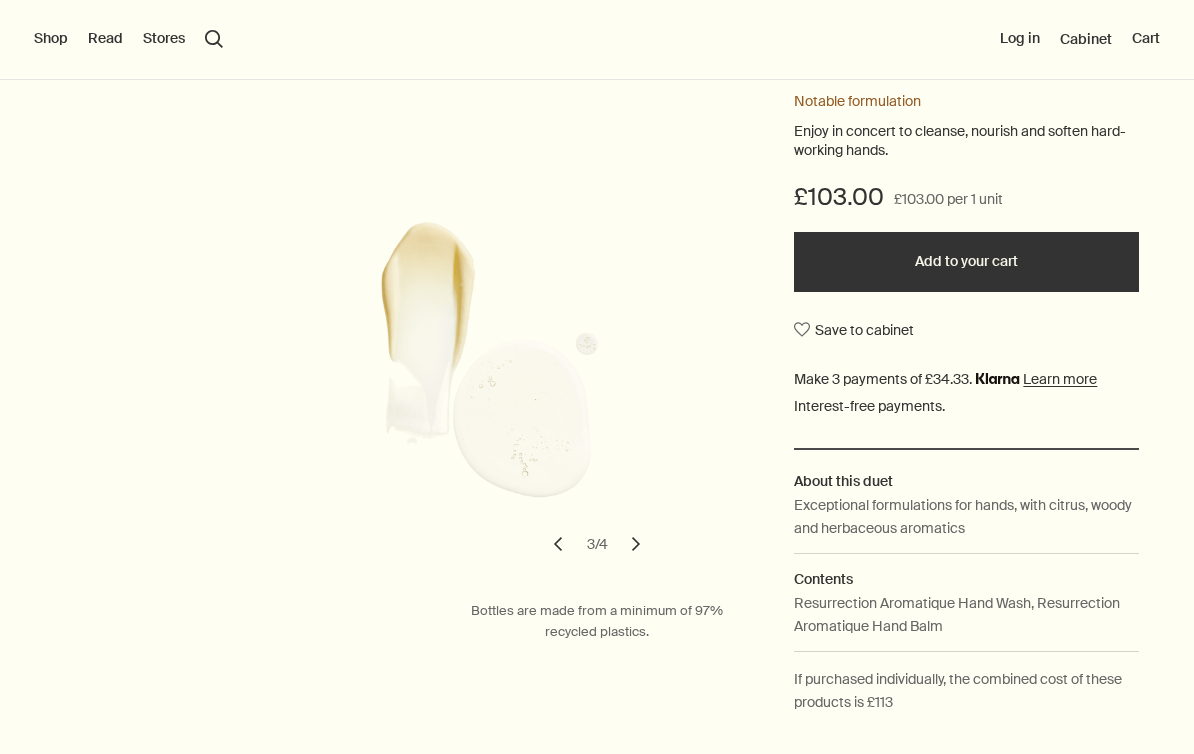 click on "chevron" at bounding box center [636, 544] 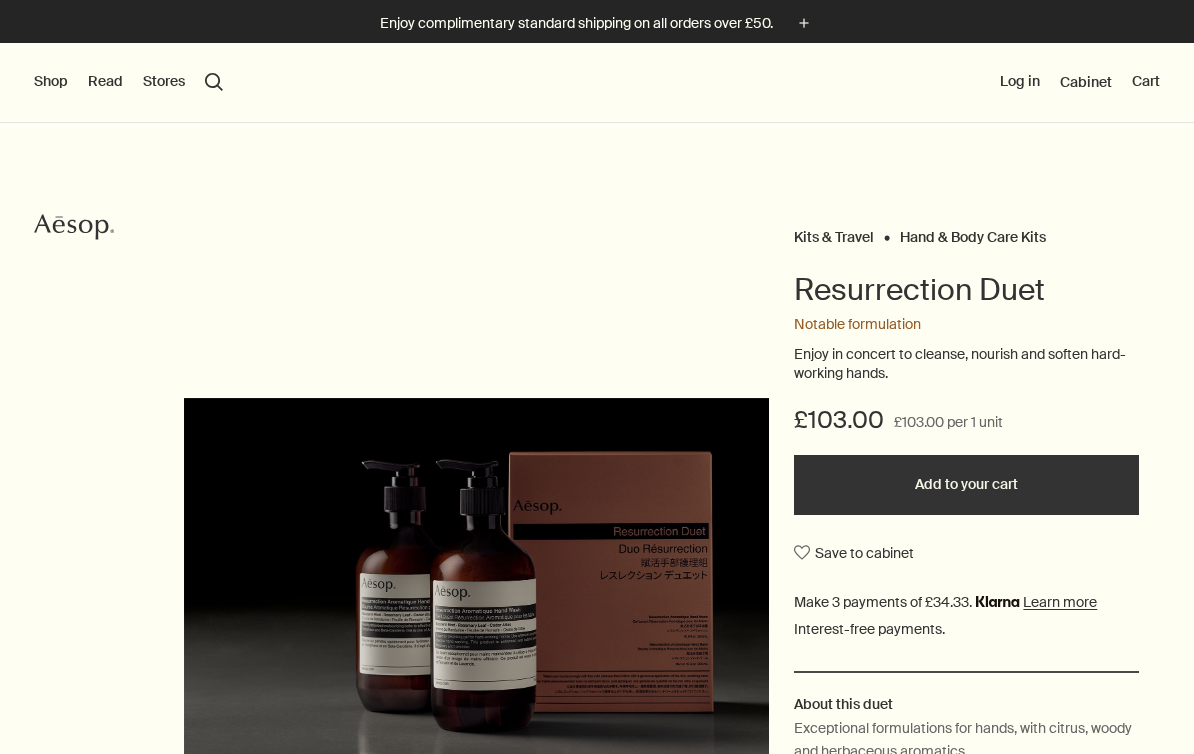 scroll, scrollTop: 0, scrollLeft: 0, axis: both 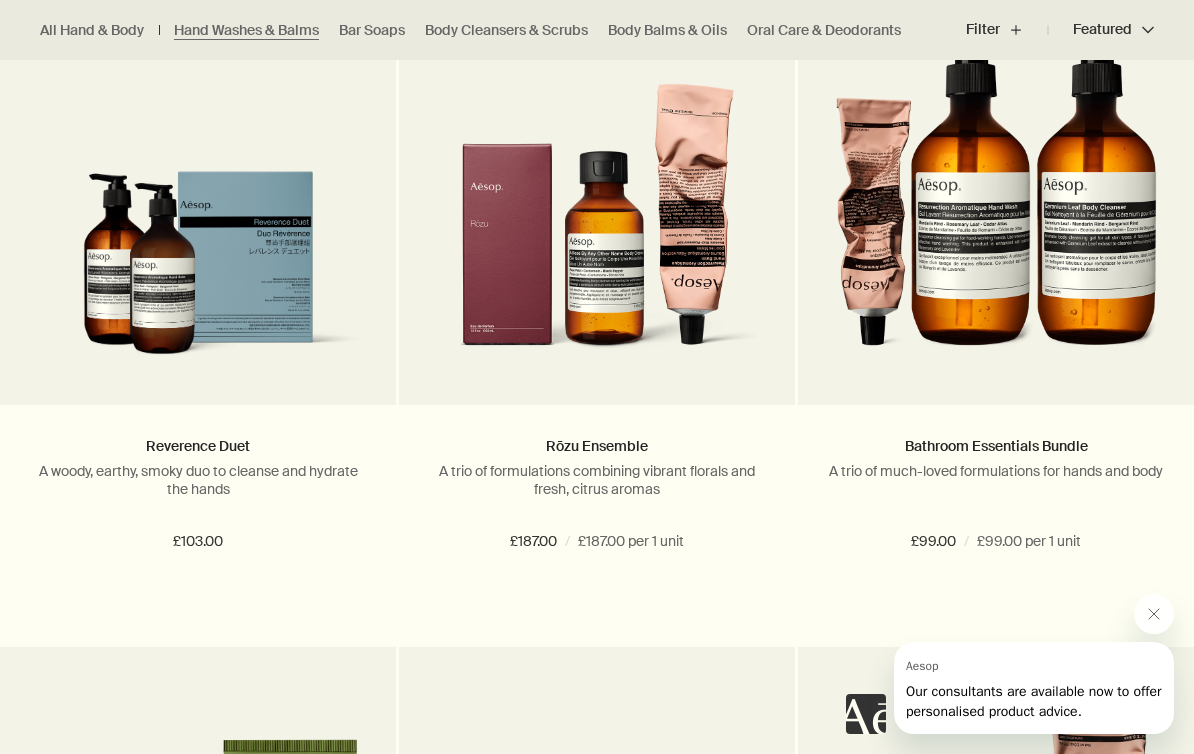 click on "Add Add to your cart" at bounding box center [198, 614] 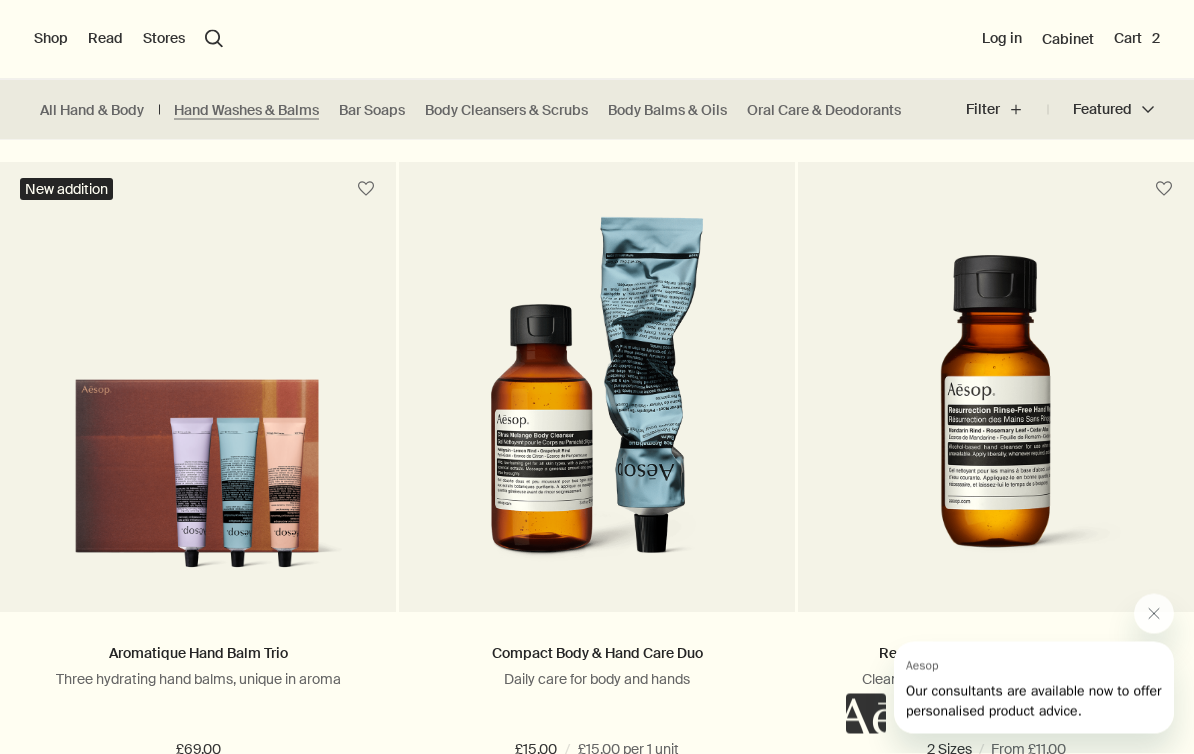 scroll, scrollTop: 3139, scrollLeft: 0, axis: vertical 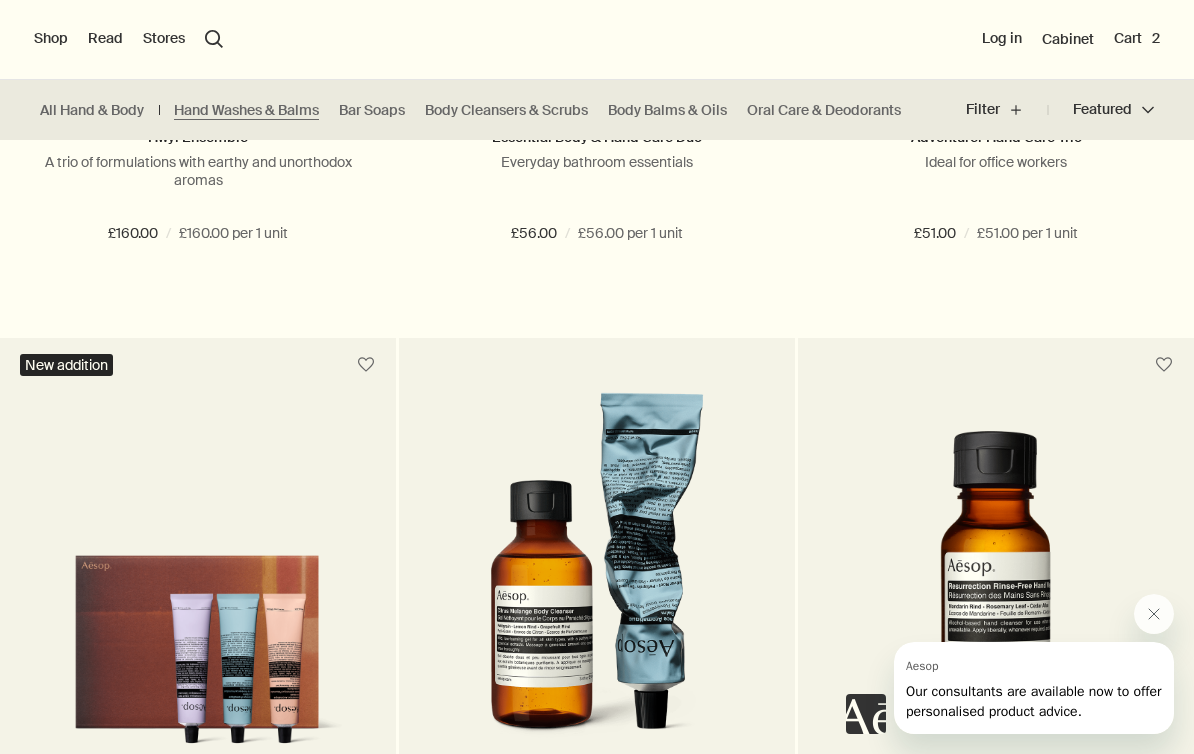 click on "Cart 2" at bounding box center [1137, 39] 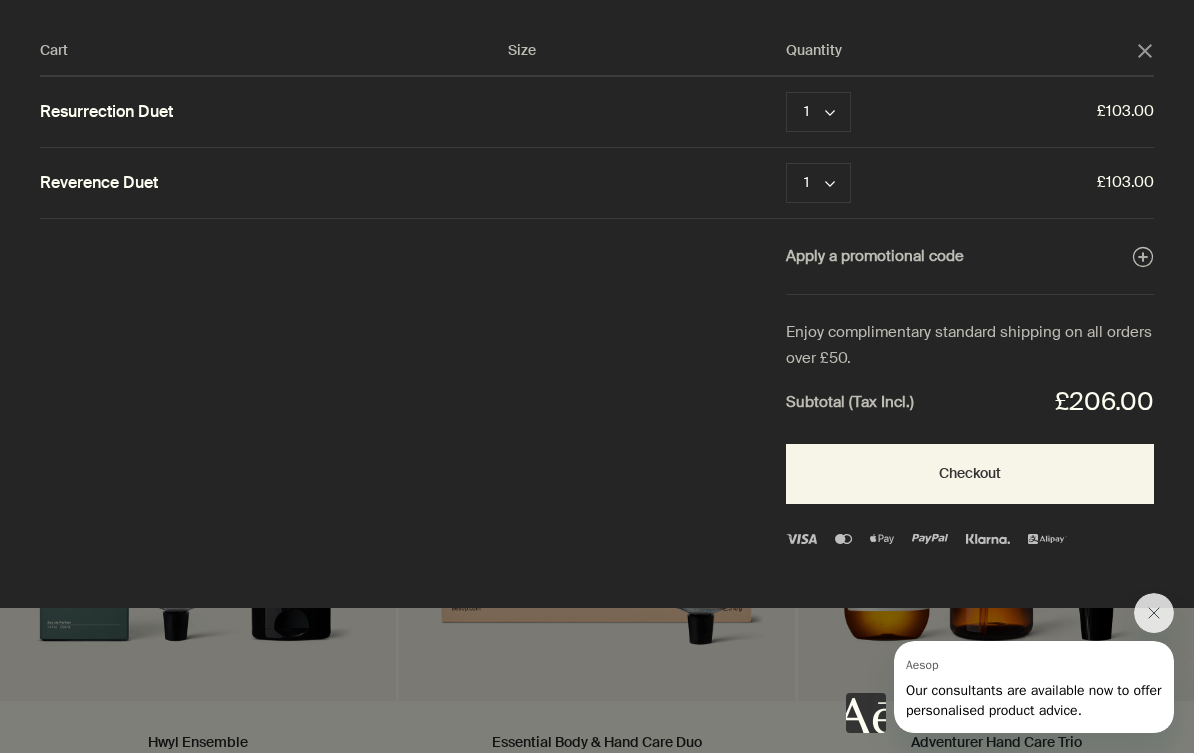 click on "Checkout" at bounding box center [970, 475] 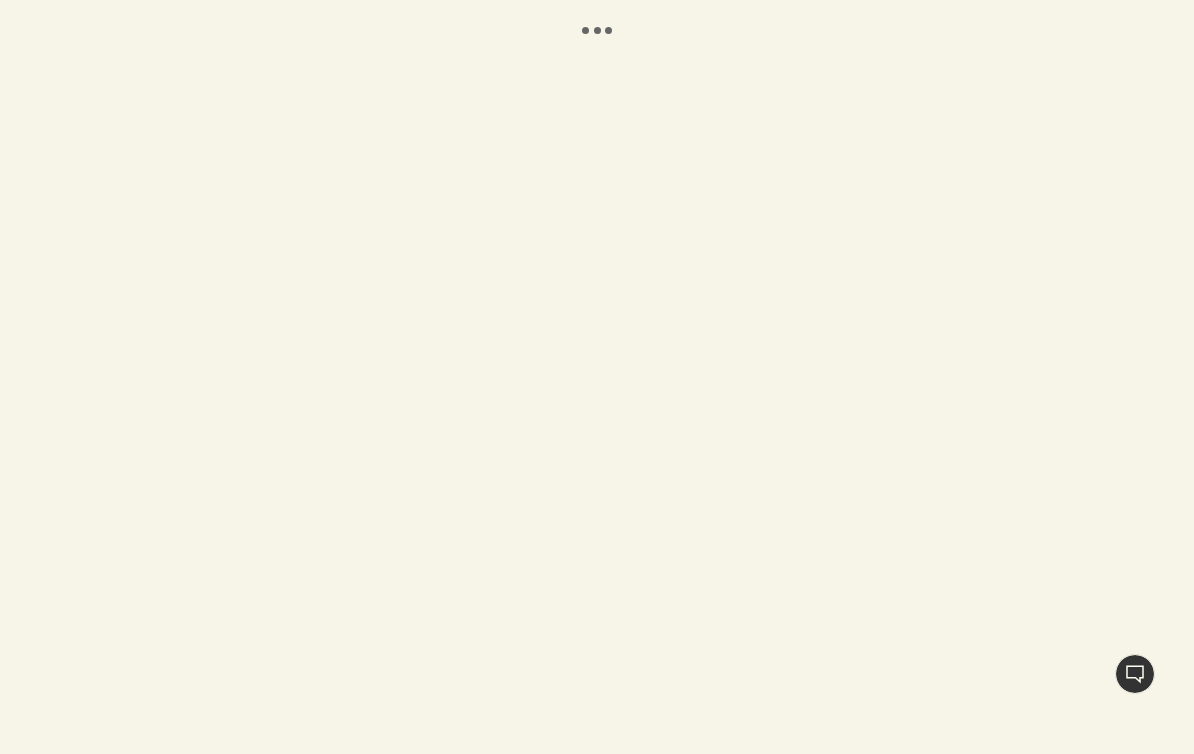scroll, scrollTop: 0, scrollLeft: 0, axis: both 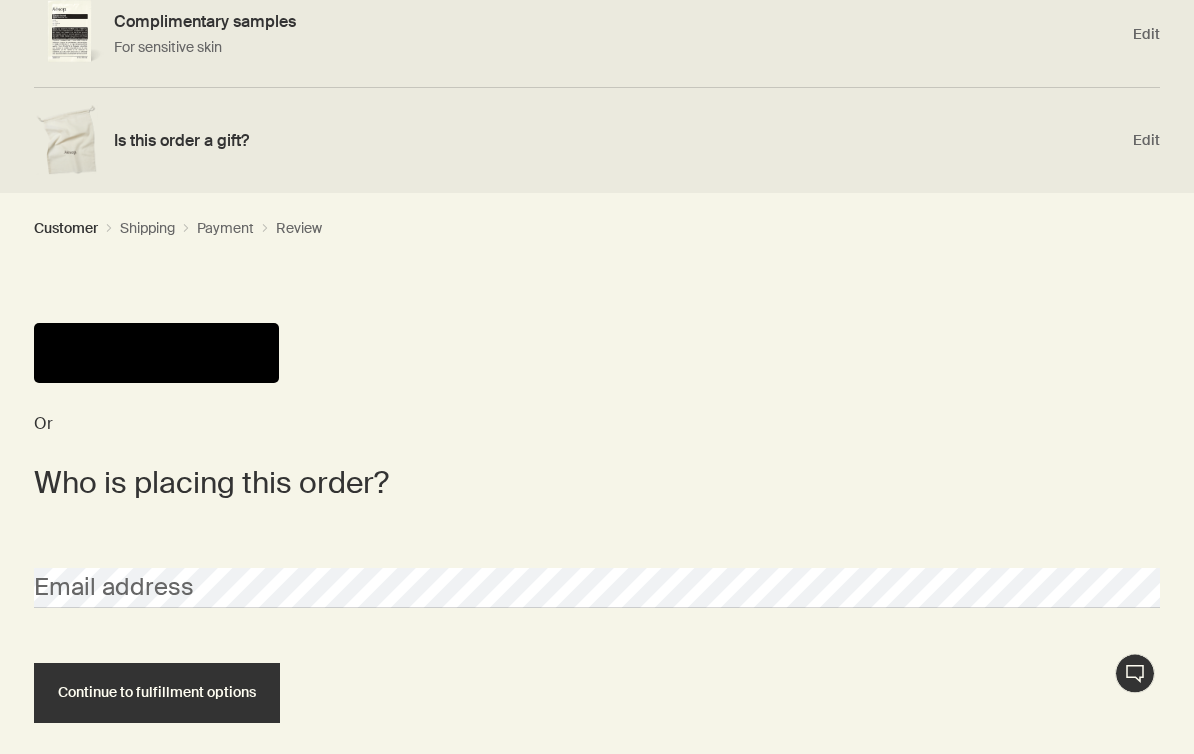 click on "Email address" at bounding box center [597, 571] 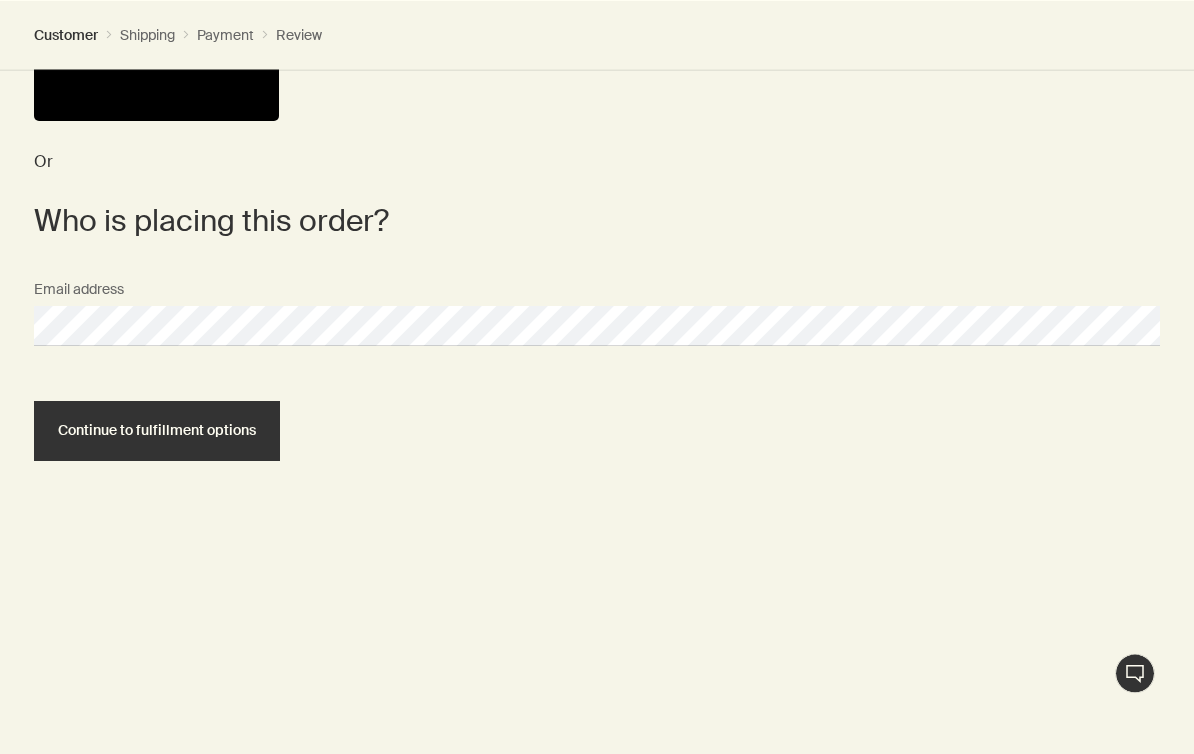 scroll, scrollTop: 625, scrollLeft: 0, axis: vertical 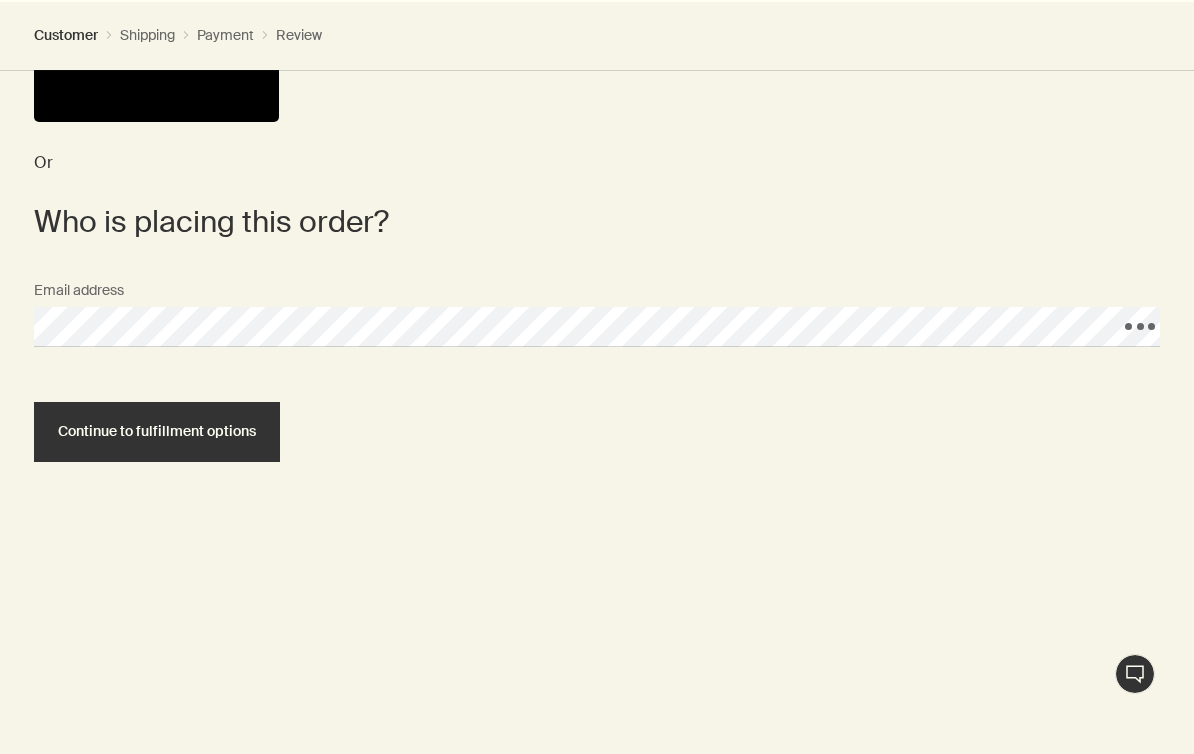 click on "Continue to fulfillment options" at bounding box center (157, 431) 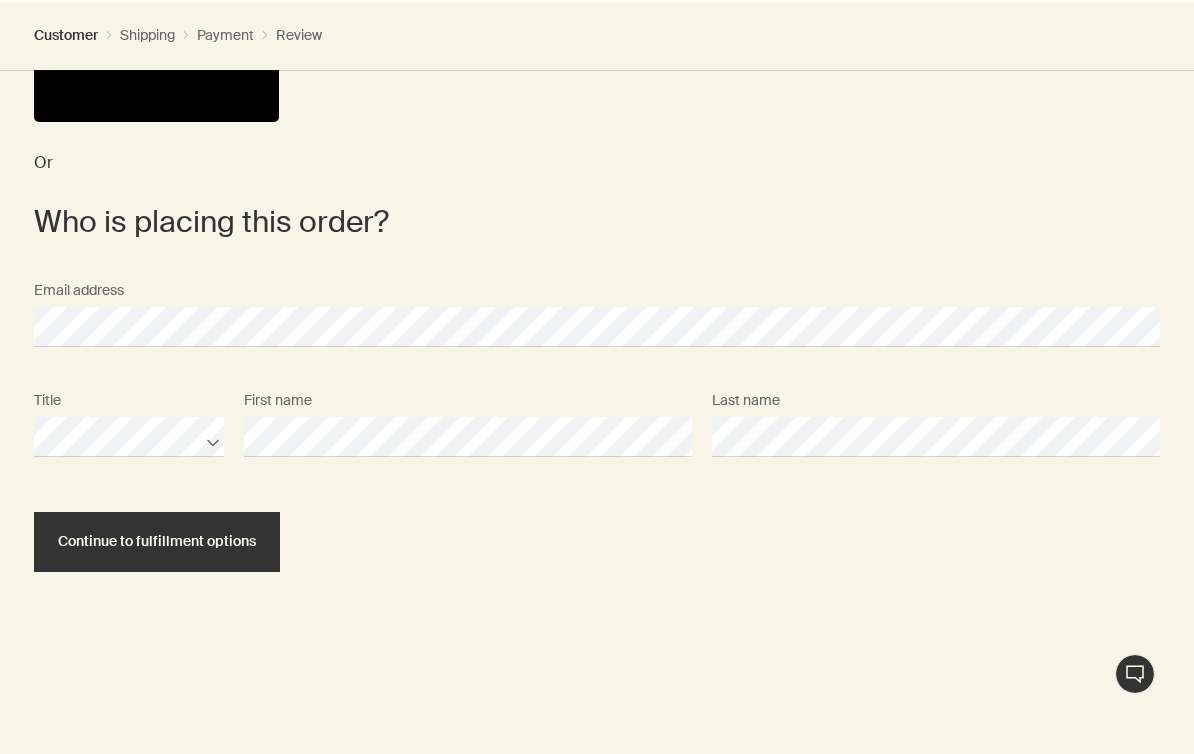 click on "Continue to fulfillment options" at bounding box center [157, 541] 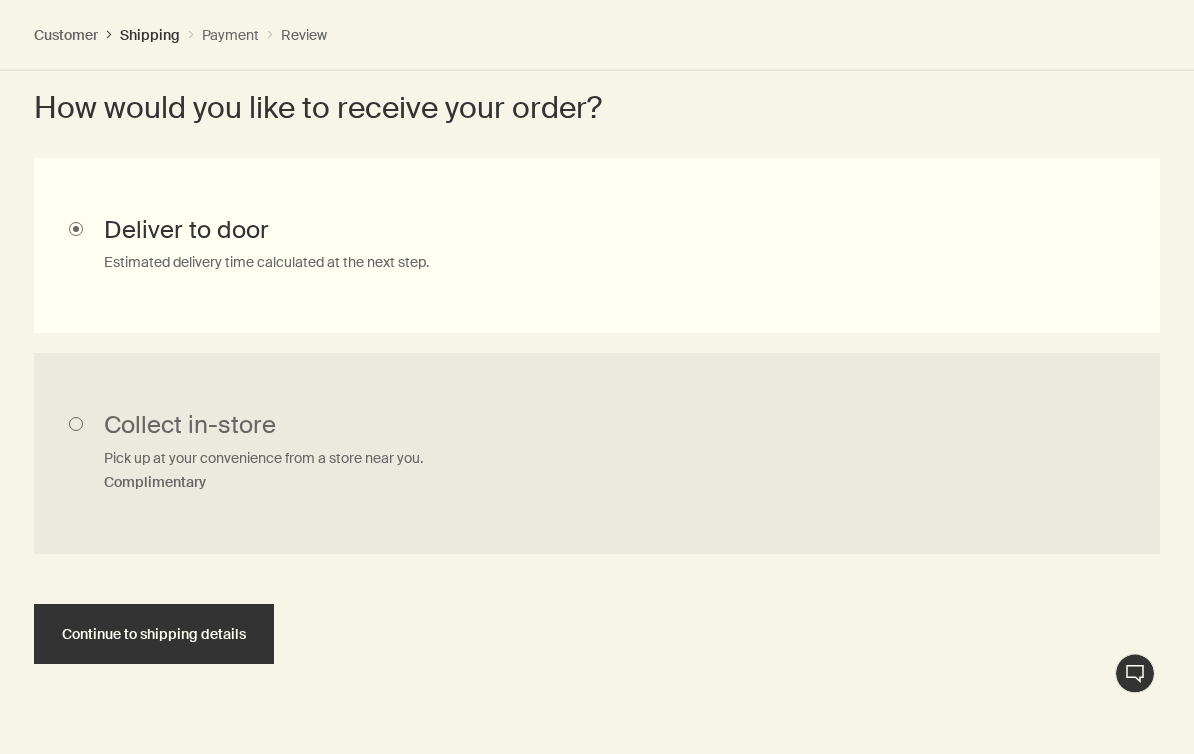 click on "Continue to shipping details" at bounding box center (154, 635) 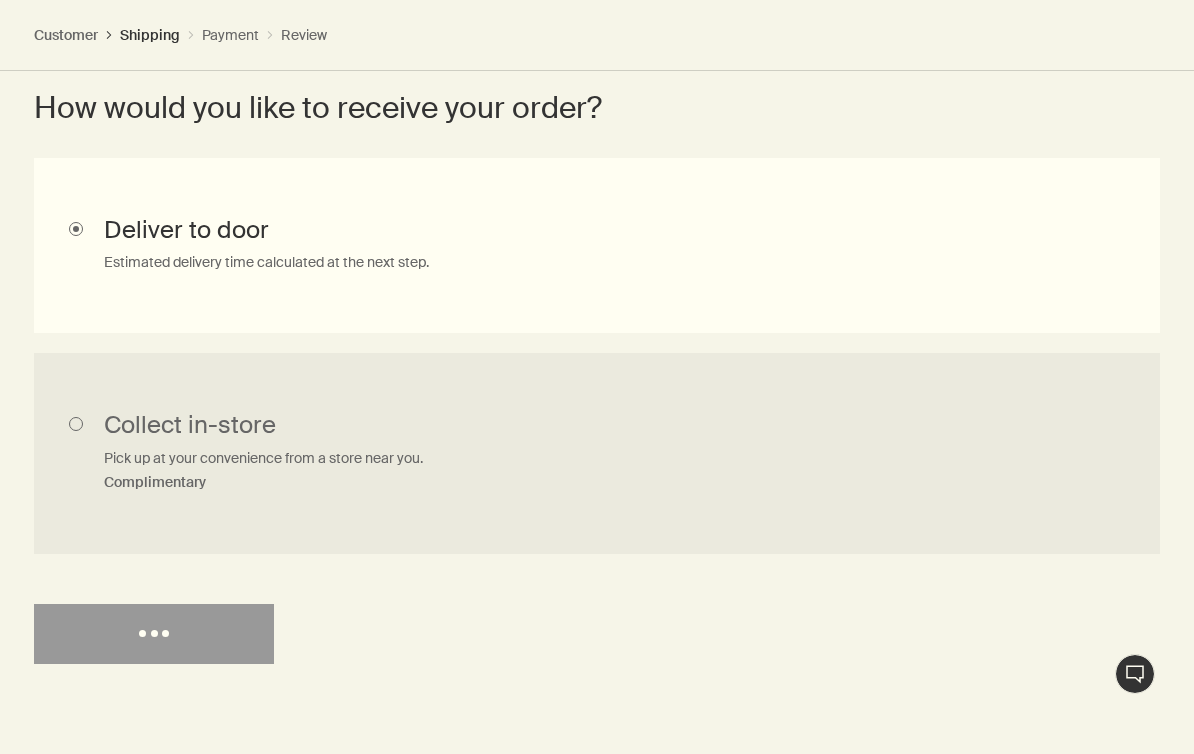 select on "GB" 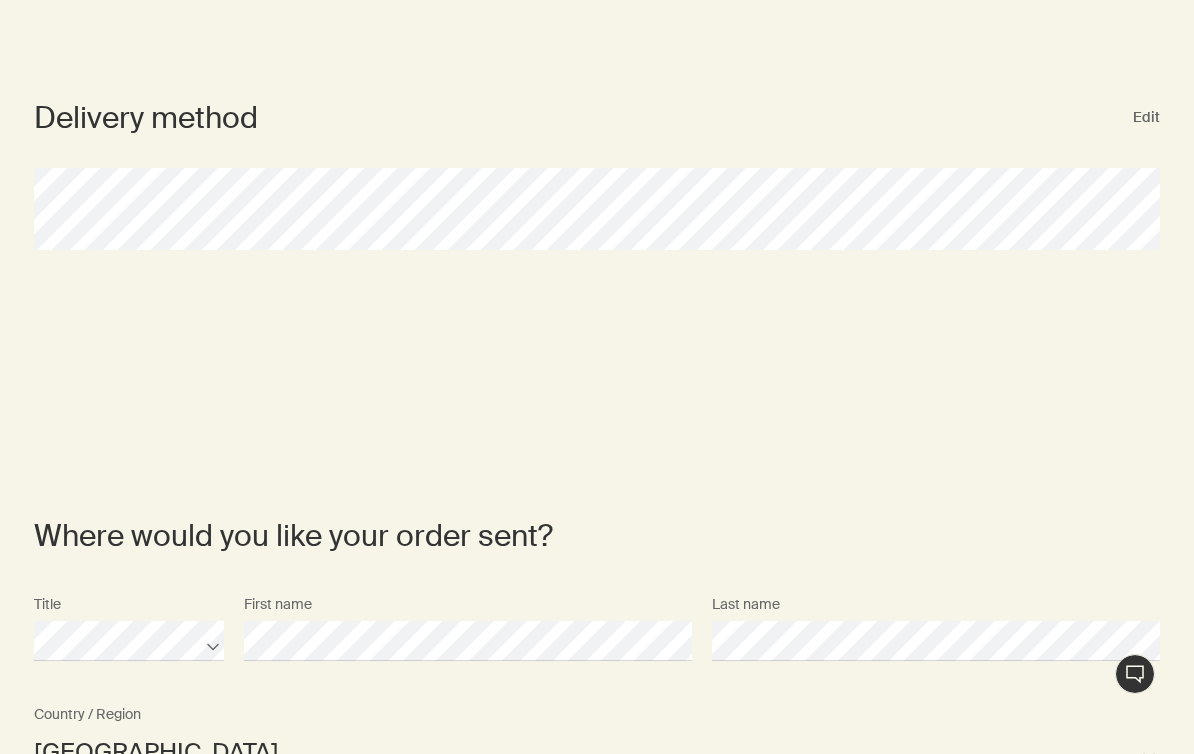 scroll, scrollTop: 0, scrollLeft: 0, axis: both 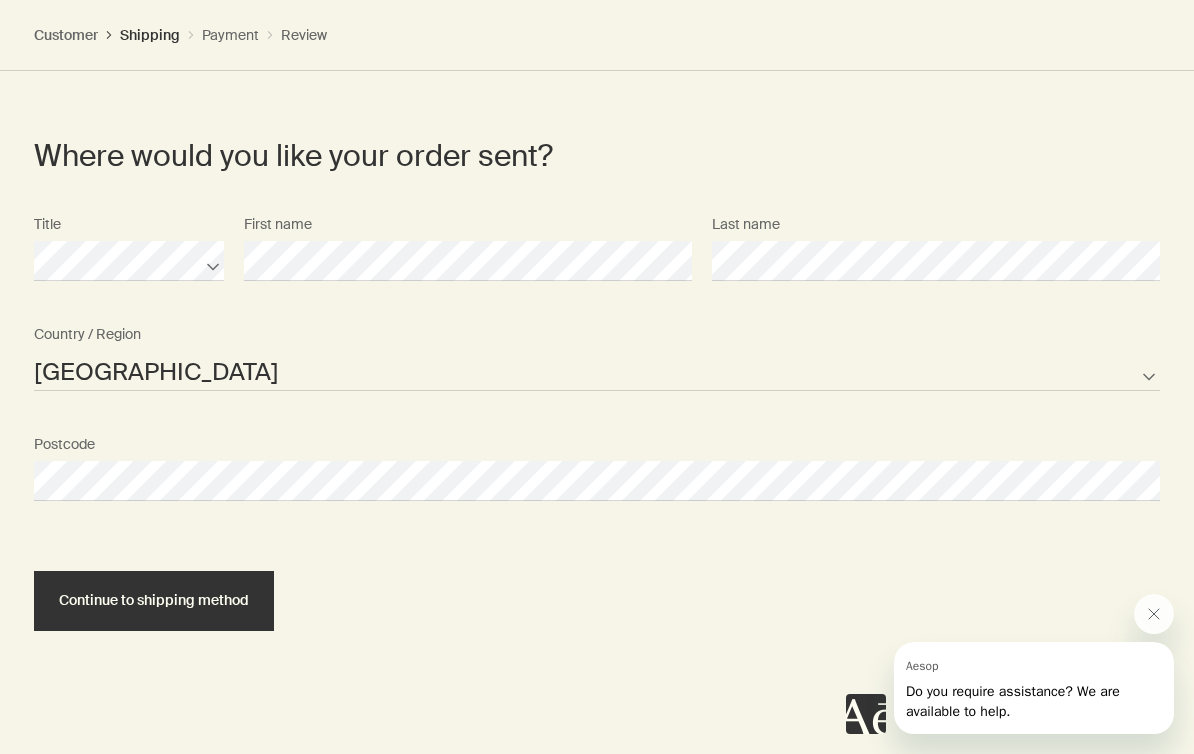select on "GB" 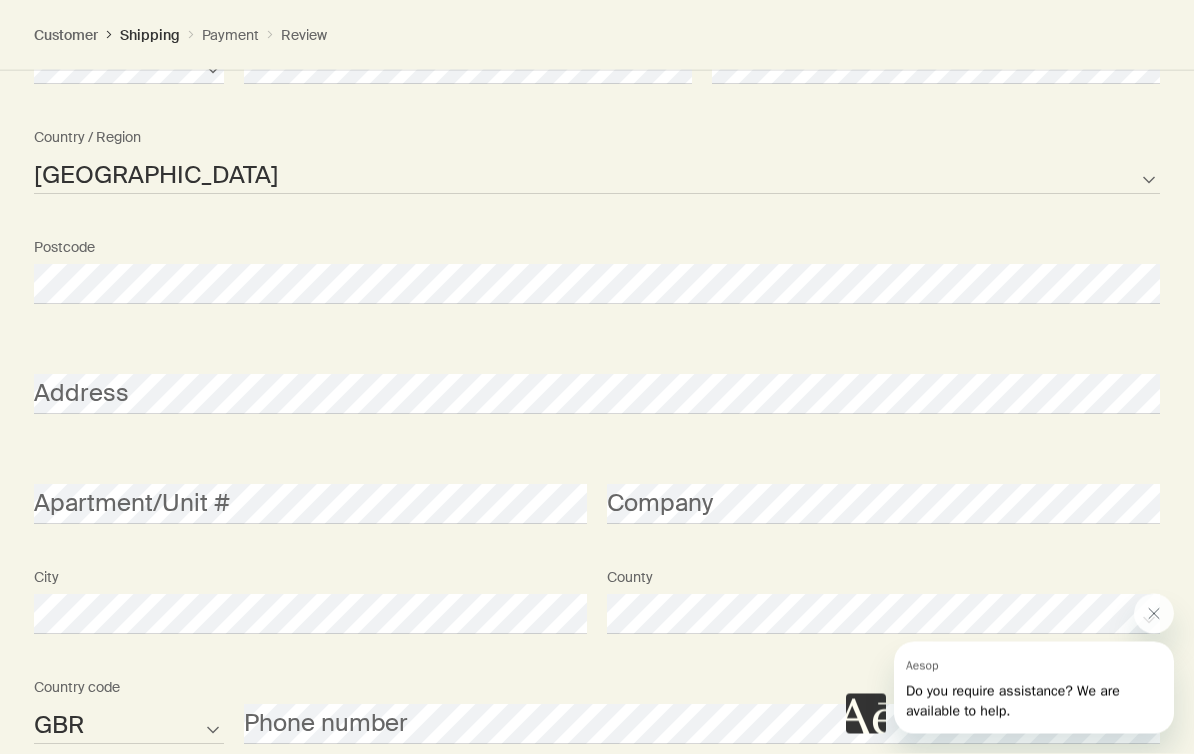scroll, scrollTop: 1616, scrollLeft: 0, axis: vertical 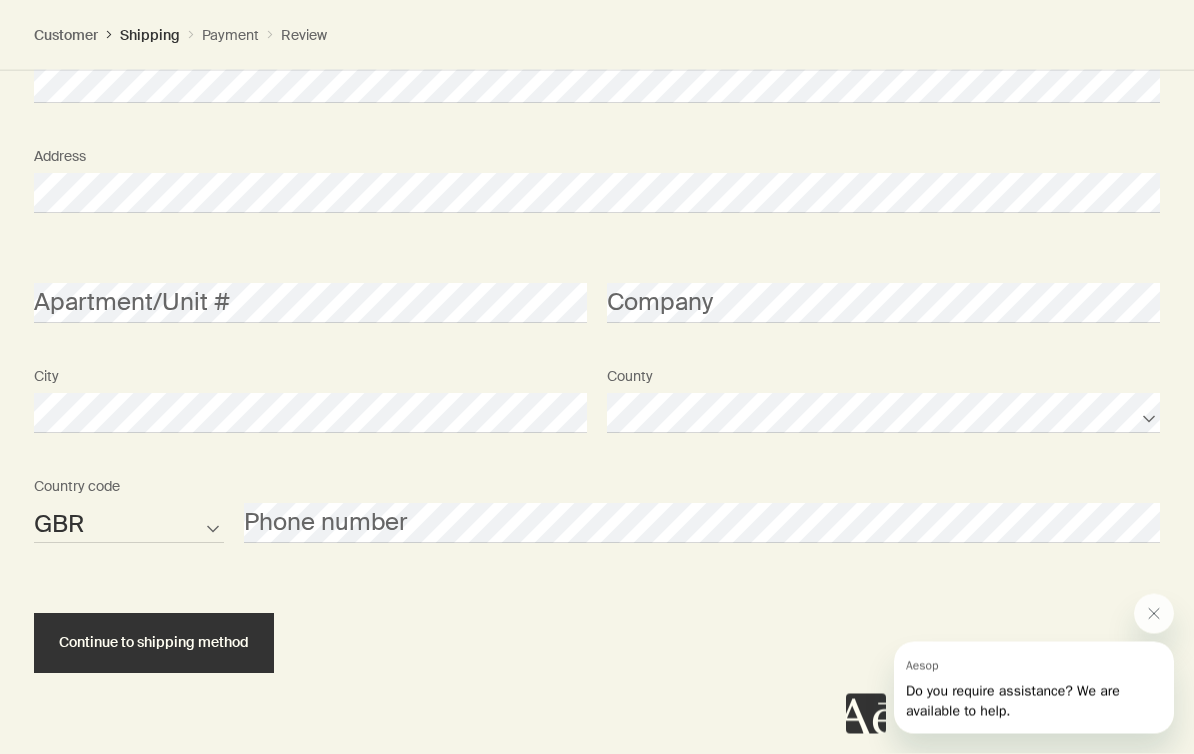 click on "AFG ALB DZA ASM AND AGO AIA ATA ATG ARG ARM ABW AUS AUT AZE BHS BHR BGD BRB BLR BEL BLZ BEN BMU BTN BOL BIH BWA BRA IOT VGB BRN BGR BFA BDI KHM CMR CAN CPV CYM CAF TCD CHL CHN CXR CCK COL COM COK CRI HRV CUB CUW CYP CZE COD DNK DJI DMA DOM TLS ECU EGY SLV GNQ ERI EST ETH FLK FRO FJI FIN FRA PYF GAB GMB GEO DEU GHA GIB GRC GRL GRD GUM GTM GGY GIN GNB GUY HTI HND HKG HUN ISL IND IDN IRN IRQ IRL IMN ISR ITA CIV JAM JPN JEY JOR KAZ KEN KIR XKX KWT KGZ LAO LVA LBN LSO LBR LBY LIE LTU LUX MAC MKD MDG MWI MYS MDV MLI MLT MHL MRT MUS MYT MEX FSM MDA MCO MNG MNE MSR MAR MOZ MMR NAM NRU NPL NLD ANT NCL NZL NIC NER NGA NIU PRK MNP NOR OMN PAK PLW PSE PAN PNG PRY PER PHL PCN POL PRT PRI QAT COG REU ROU RUS RWA BLM SHN KNA LCA MAF SPM VCT WSM SMR STP SAU SEN SRB SYC SLE SGP SXM SVK SVN SLB SOM KOR ZAF SSD ESP LKA SDN SUR SJM SWZ SWE CHE SYR TWN TJK TZA THA TGO TKL TON TTO TUN TUR TKM TCA TUV VIR UGA UKR ARE GBR USA URY UZB VUT VAT VEN VNM WLF ESH YEM ZMB ZWE" at bounding box center [129, 524] 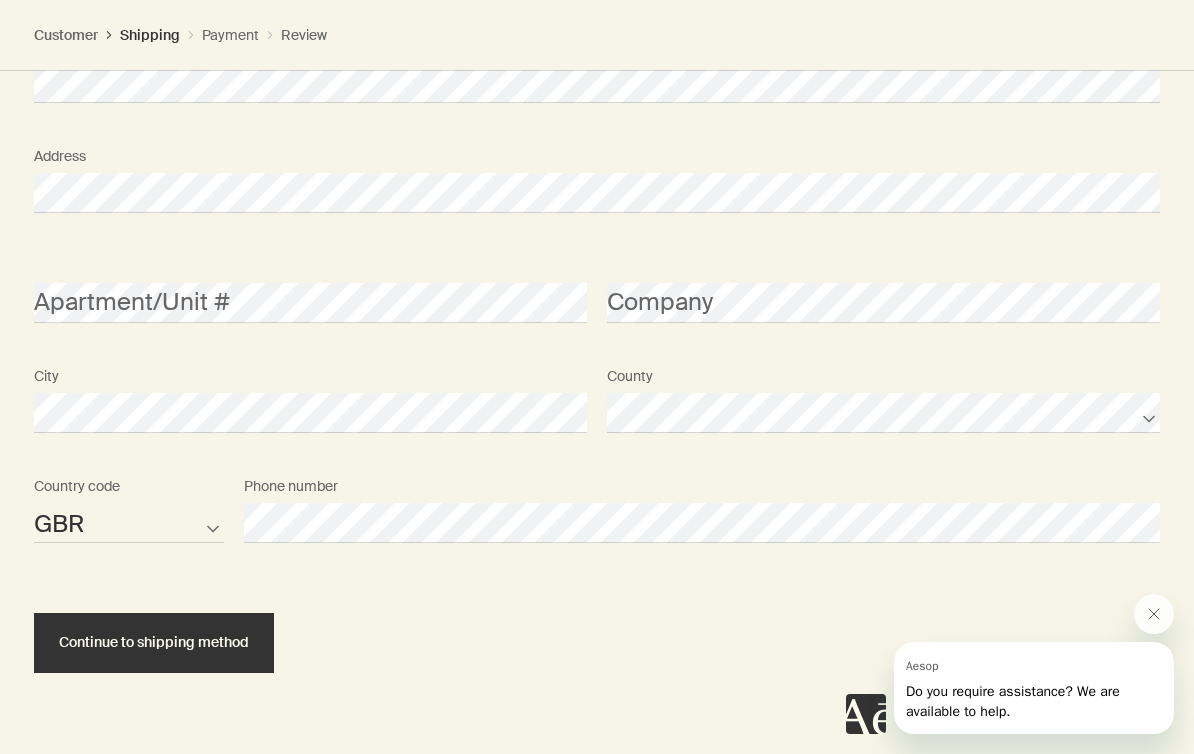 click on "Continue to shipping method" at bounding box center (154, 643) 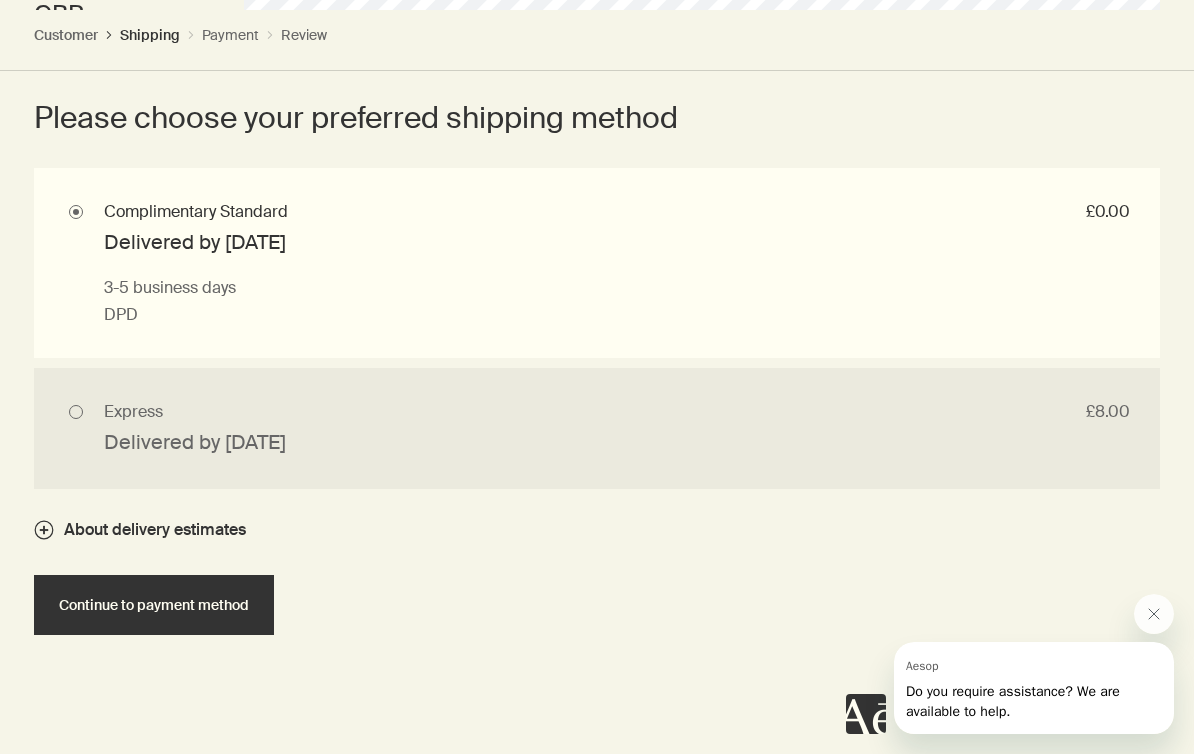 scroll, scrollTop: 2328, scrollLeft: 0, axis: vertical 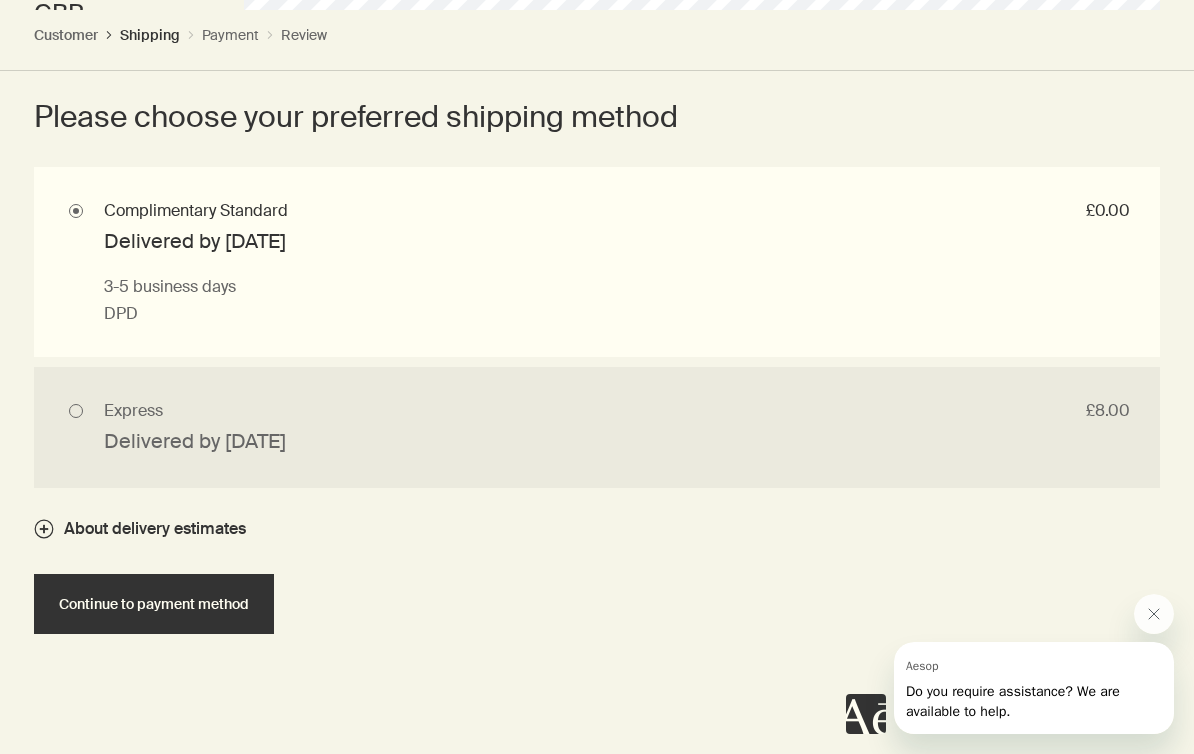 click on "Continue to payment method" at bounding box center (154, 604) 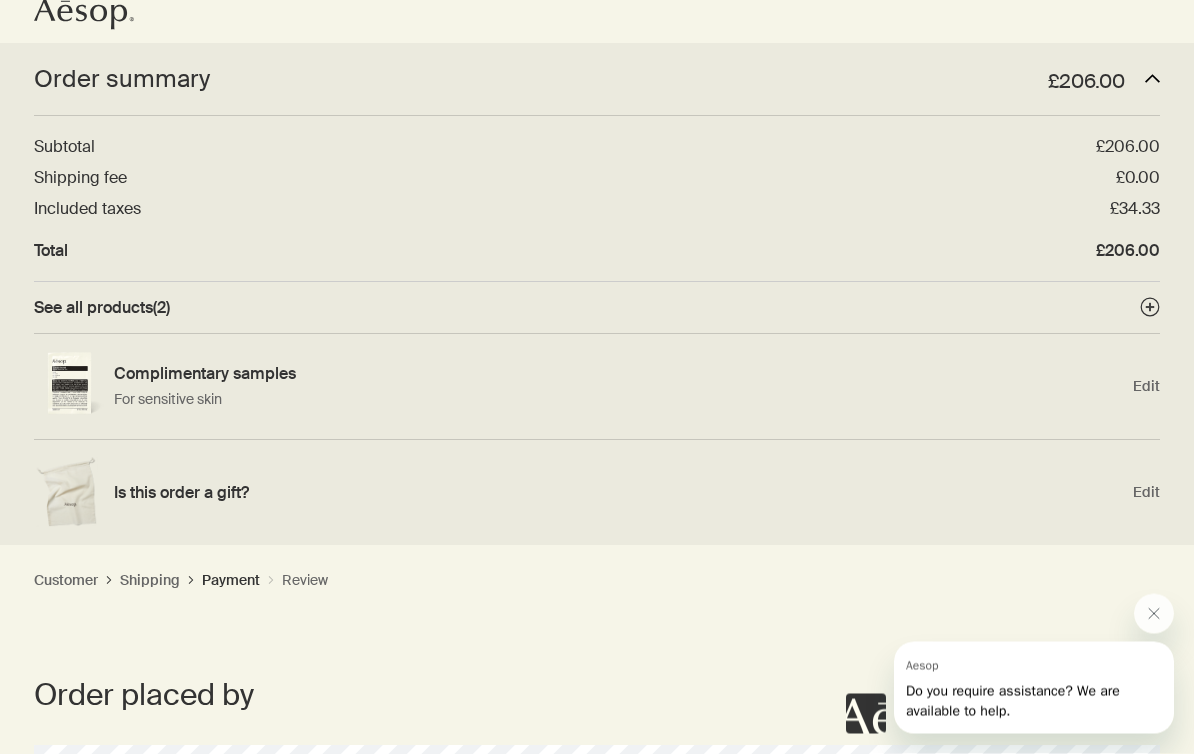 scroll, scrollTop: 22, scrollLeft: 0, axis: vertical 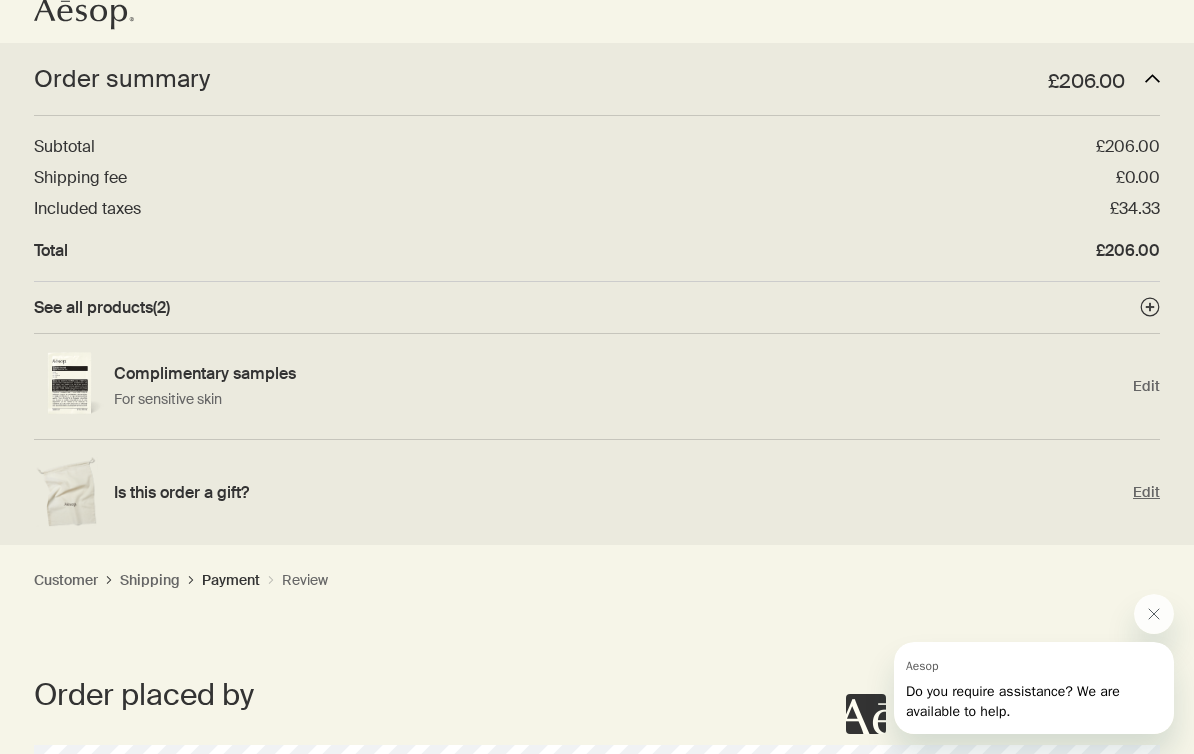 click on "Is this order a gift?" at bounding box center (618, 492) 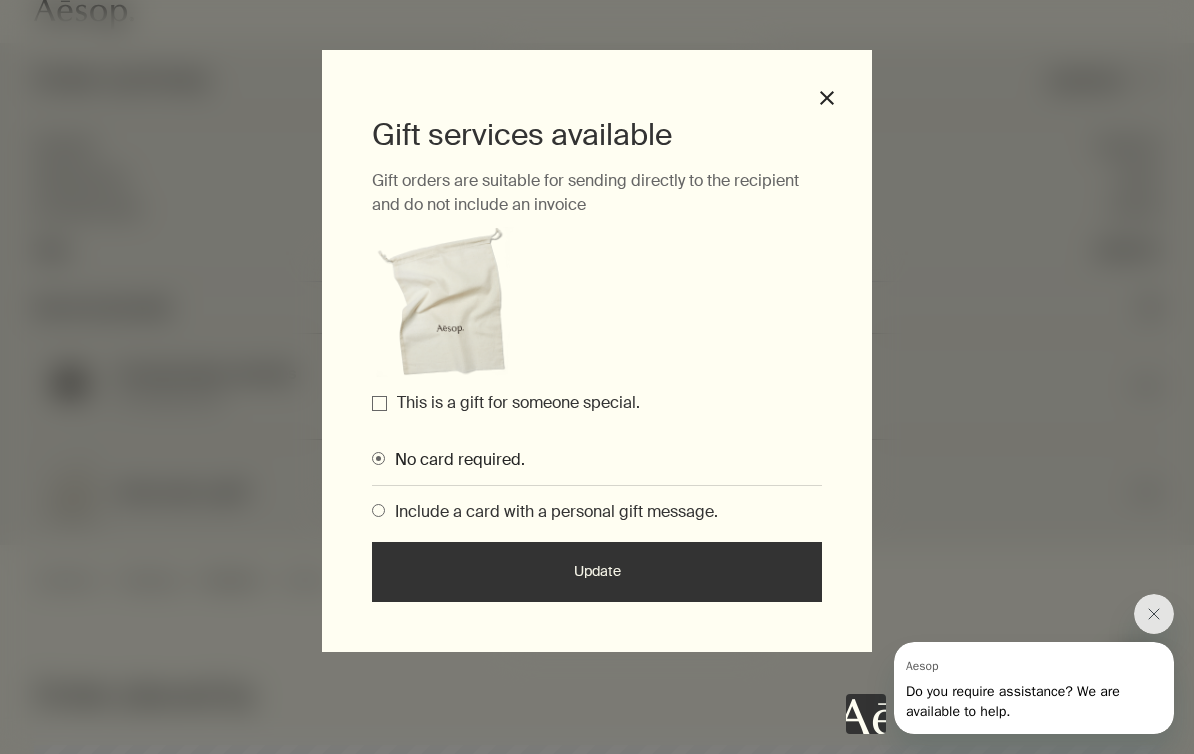 click on "Gift services available Gift orders are suitable for sending directly to the recipient and do not include an invoice This is a gift for someone special.  No card required. Include a card with a personal gift message. Update" at bounding box center [597, 358] 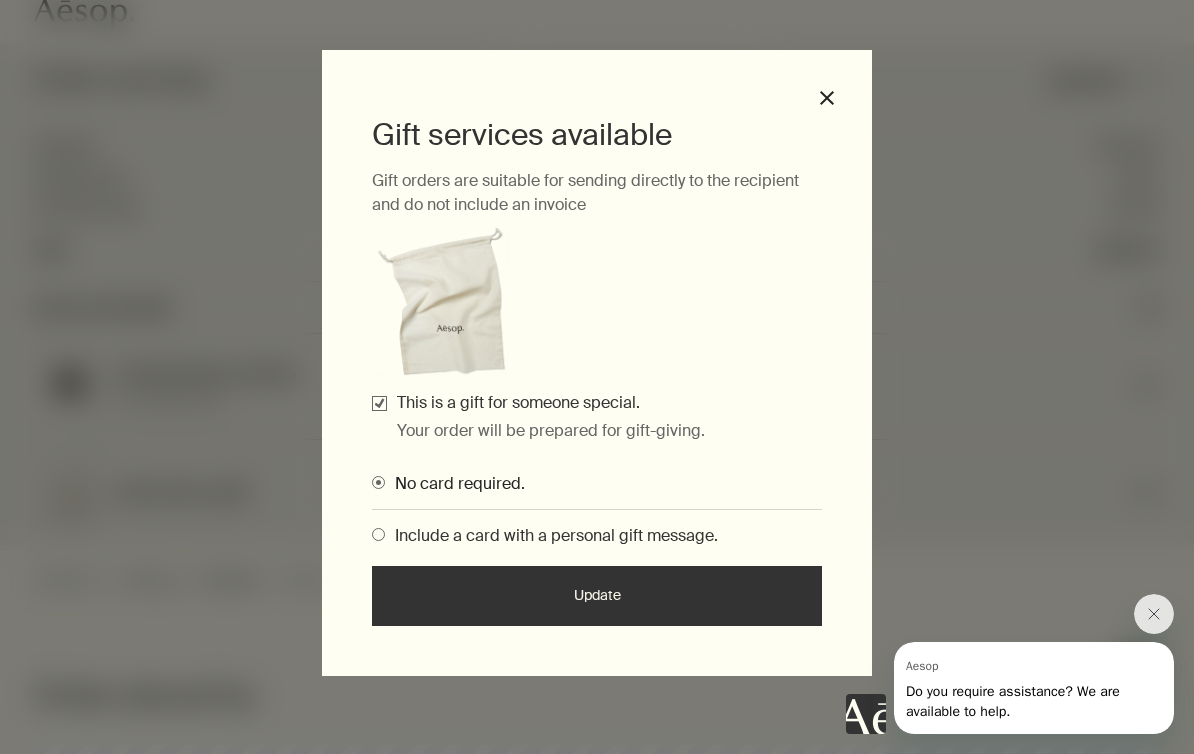 click at bounding box center [378, 534] 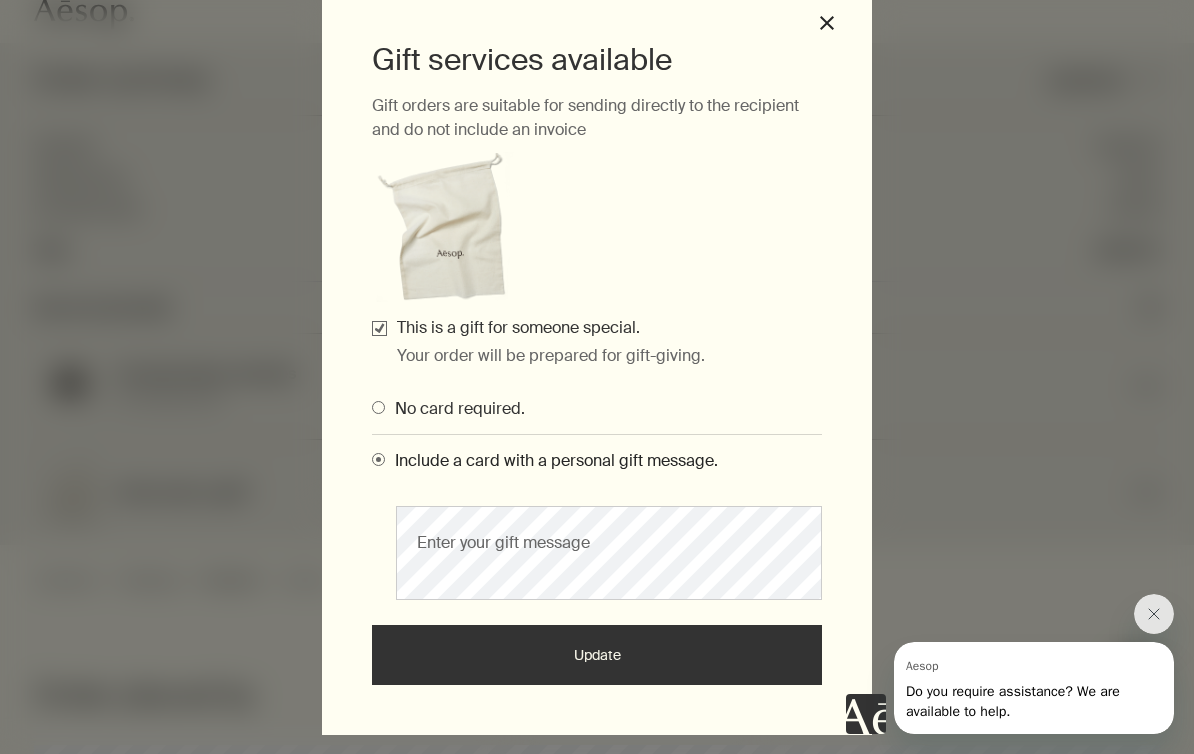 scroll, scrollTop: 71, scrollLeft: 0, axis: vertical 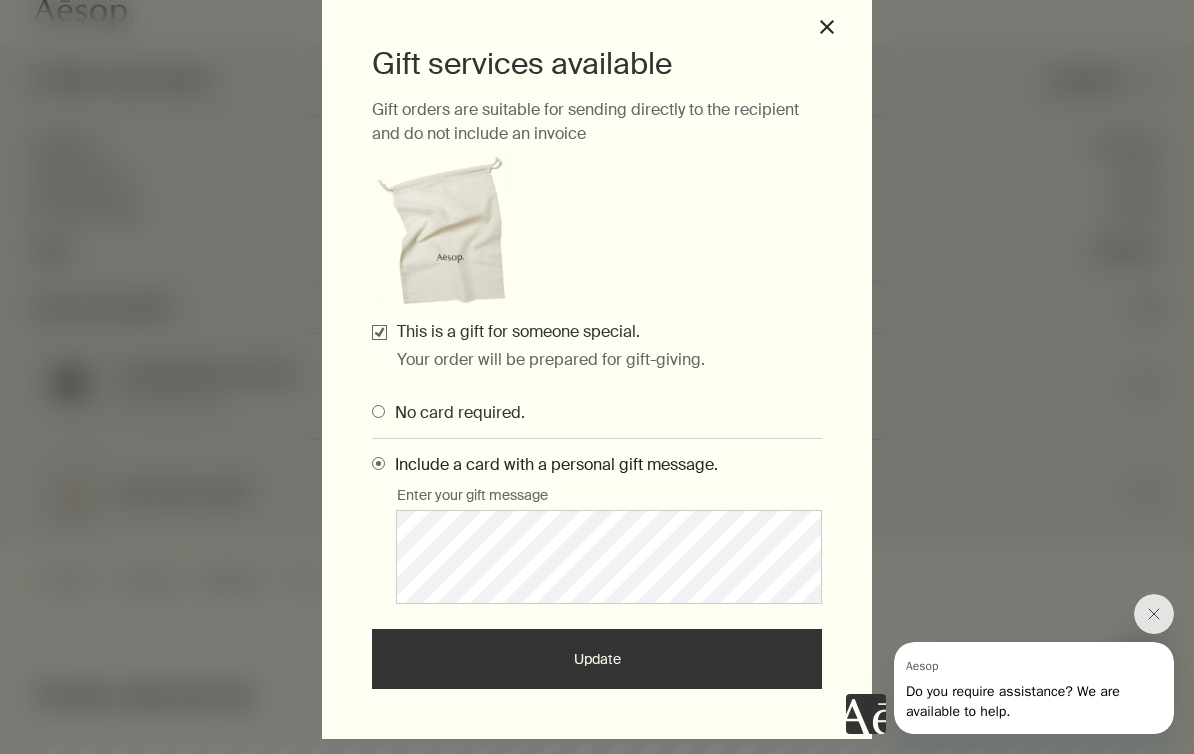 click on "Update" at bounding box center (597, 659) 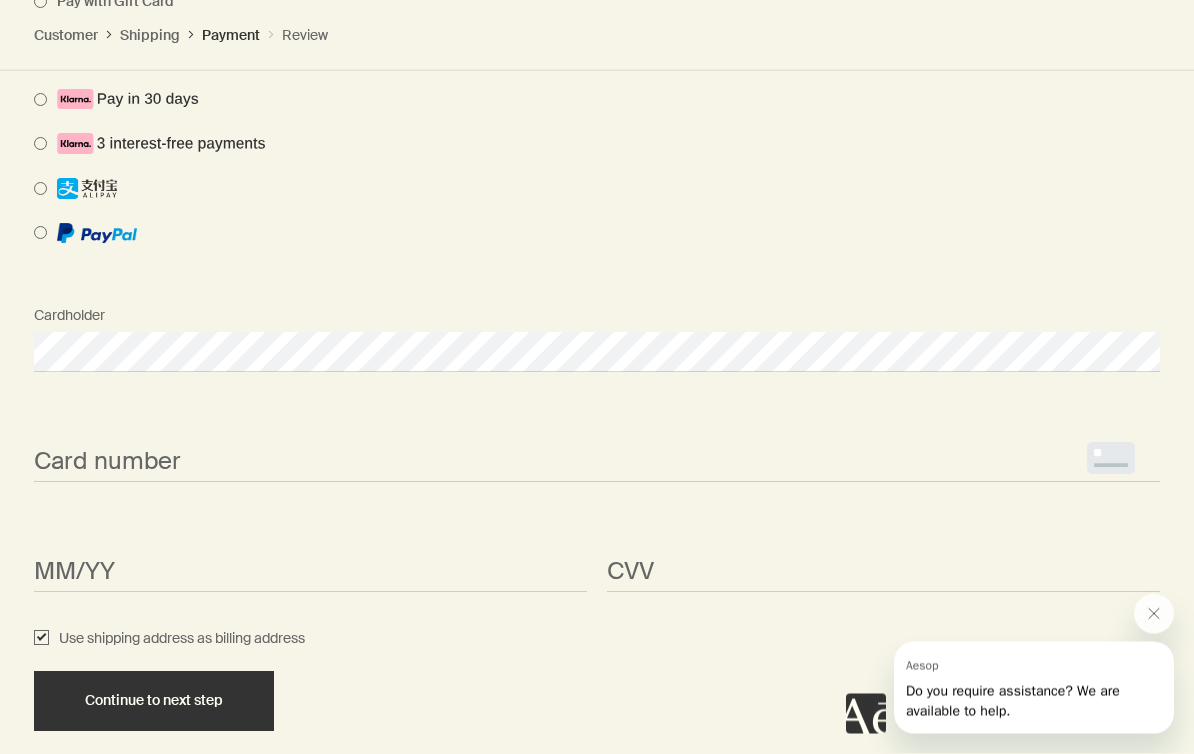scroll, scrollTop: 2318, scrollLeft: 0, axis: vertical 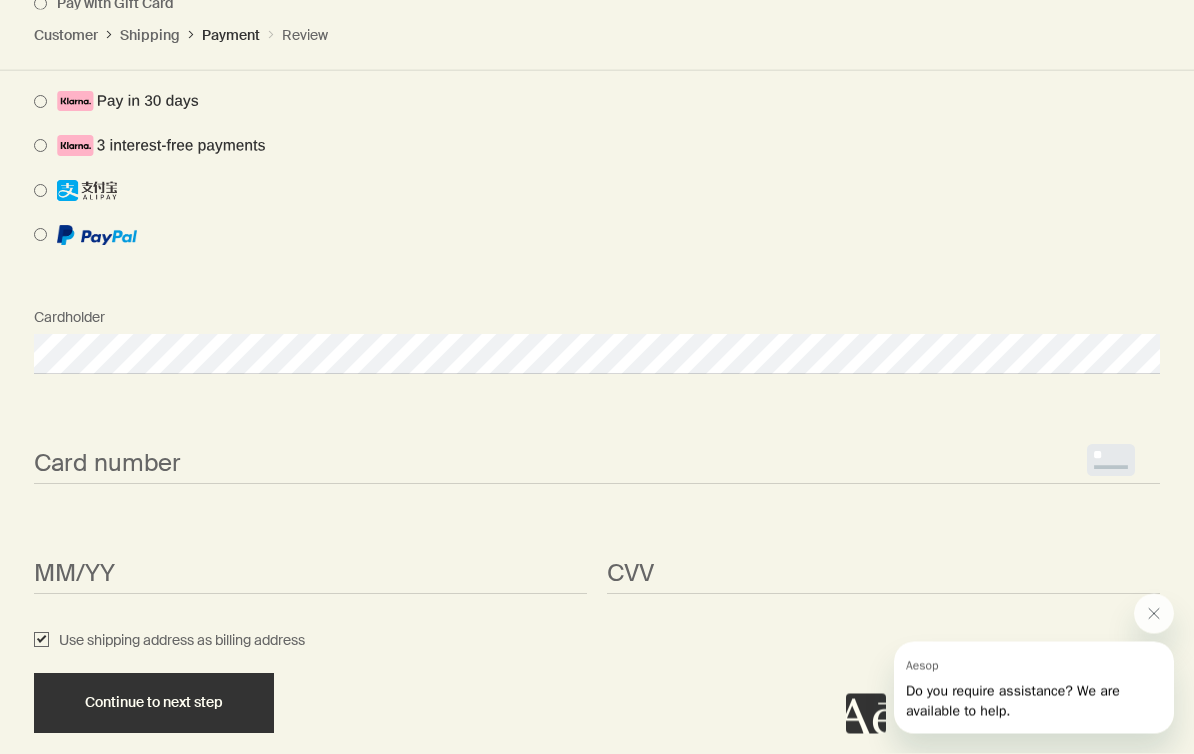 click on "<p>Your browser does not support iframes.</p>" at bounding box center [597, 465] 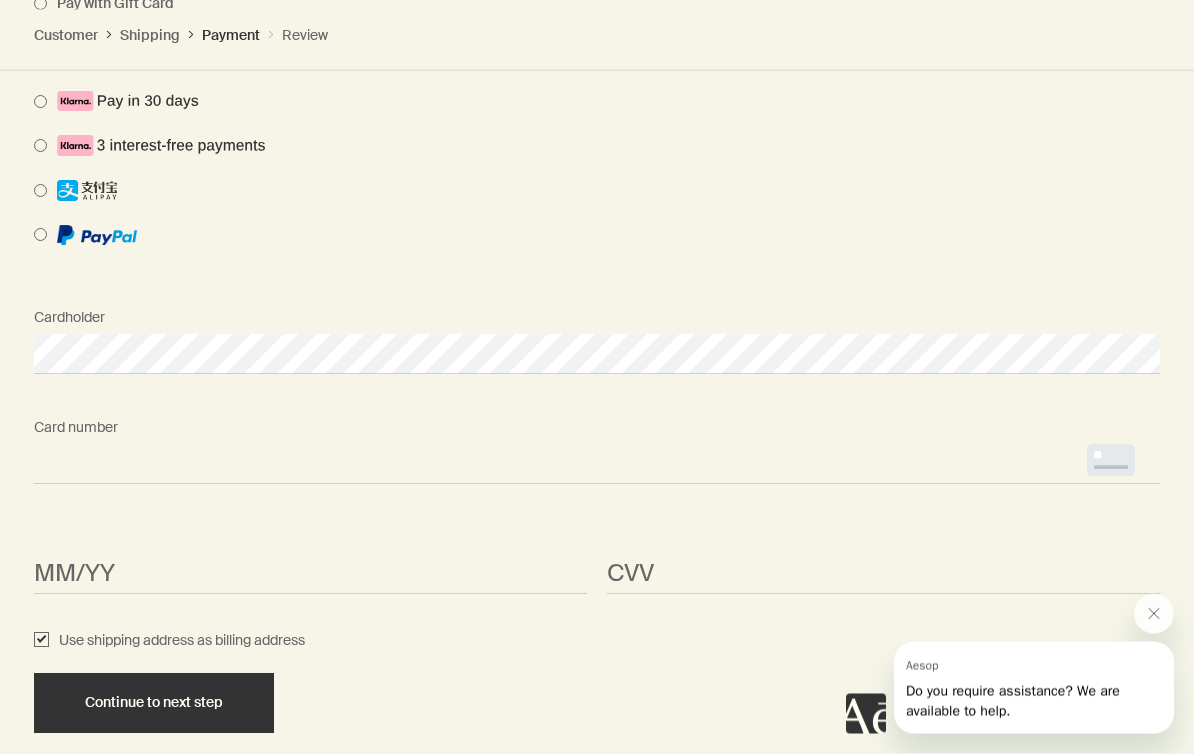 scroll, scrollTop: 2319, scrollLeft: 0, axis: vertical 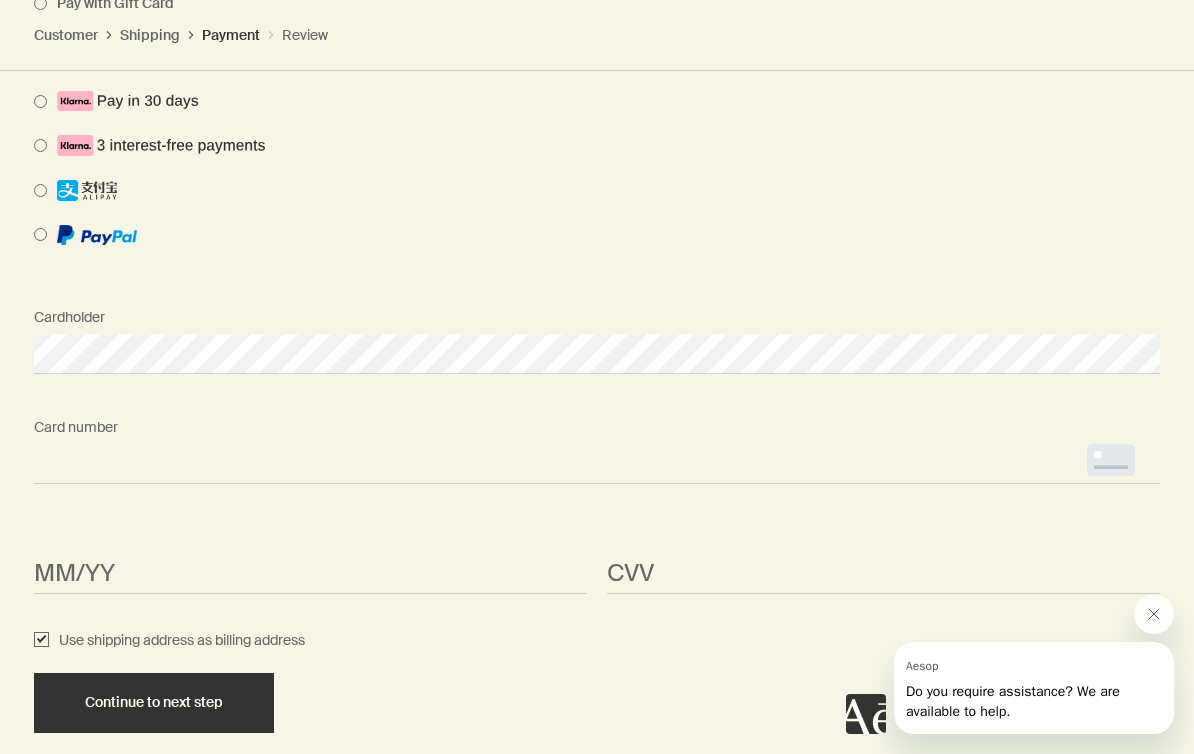 click on "<p>Your browser does not support iframes.</p>" at bounding box center (597, 464) 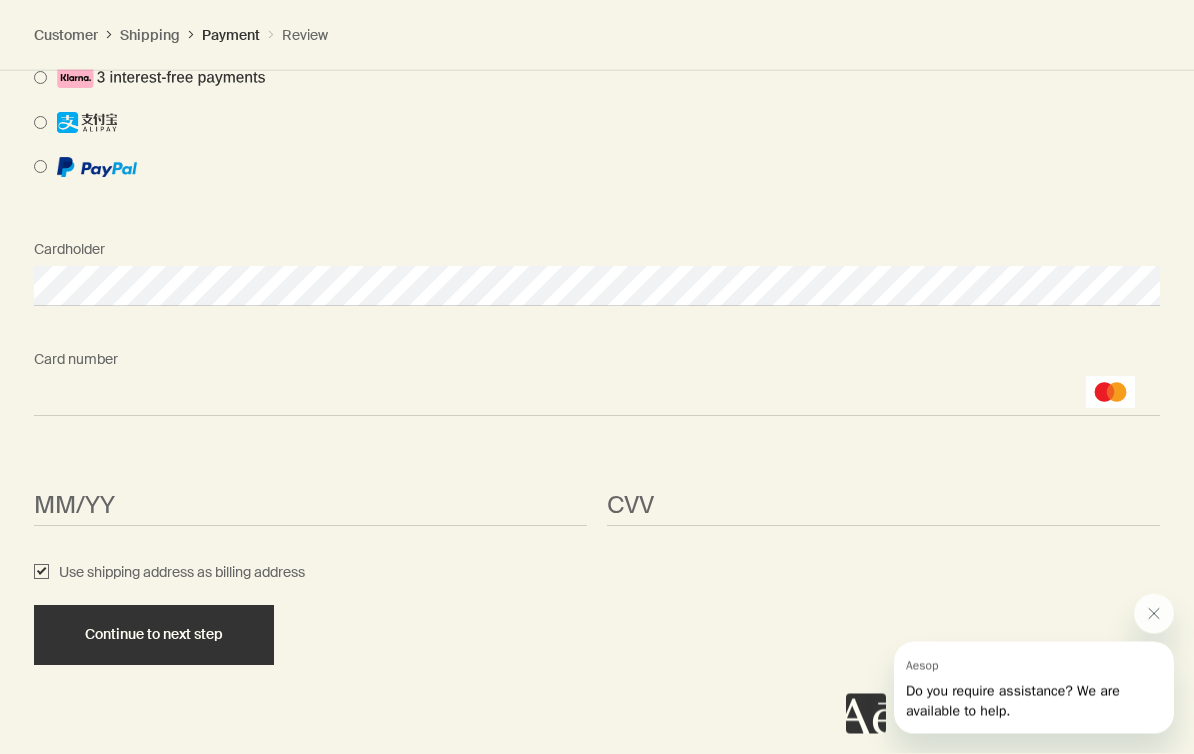scroll, scrollTop: 2386, scrollLeft: 0, axis: vertical 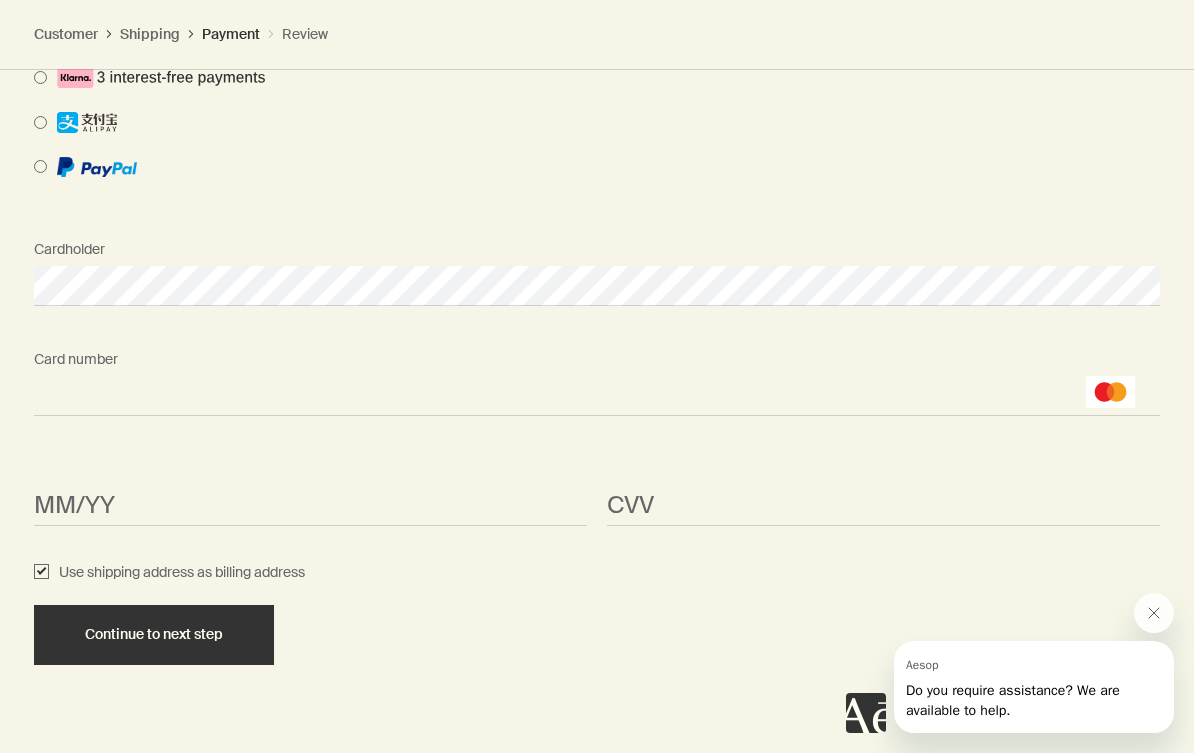 click on "<p>Your browser does not support iframes.</p>" at bounding box center (310, 506) 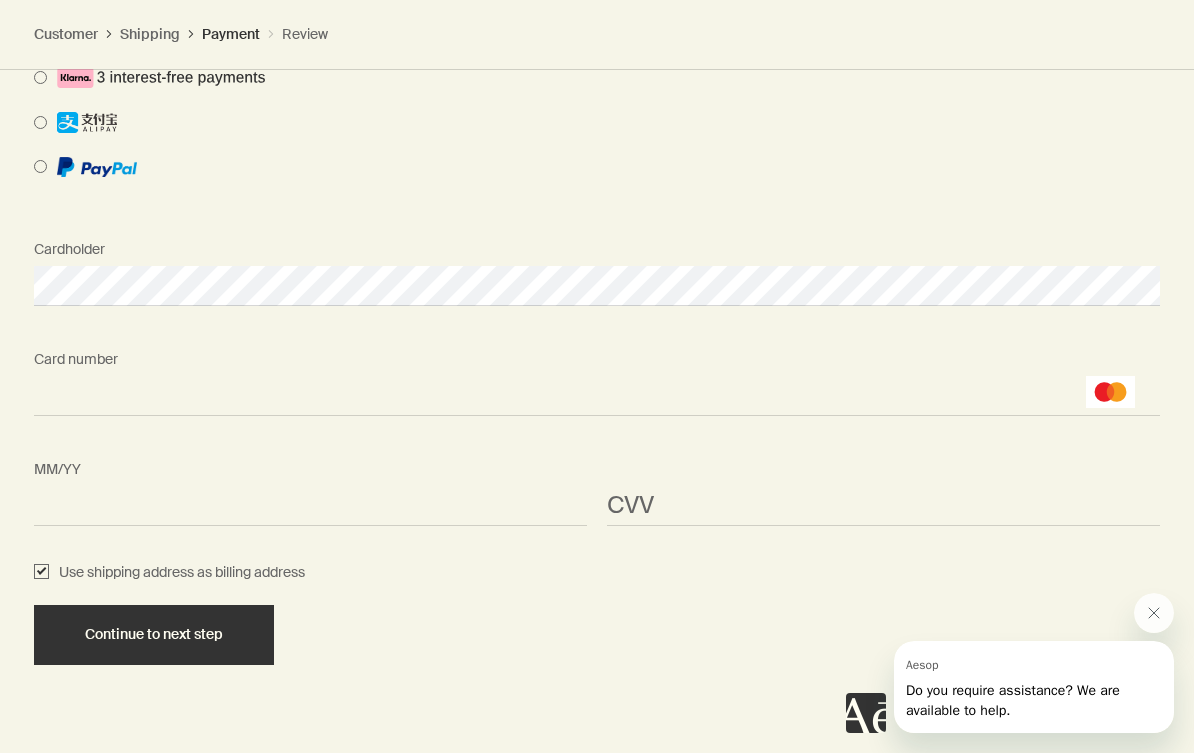 click on "CVV <p>Your browser does not support iframes.</p>" at bounding box center (883, 489) 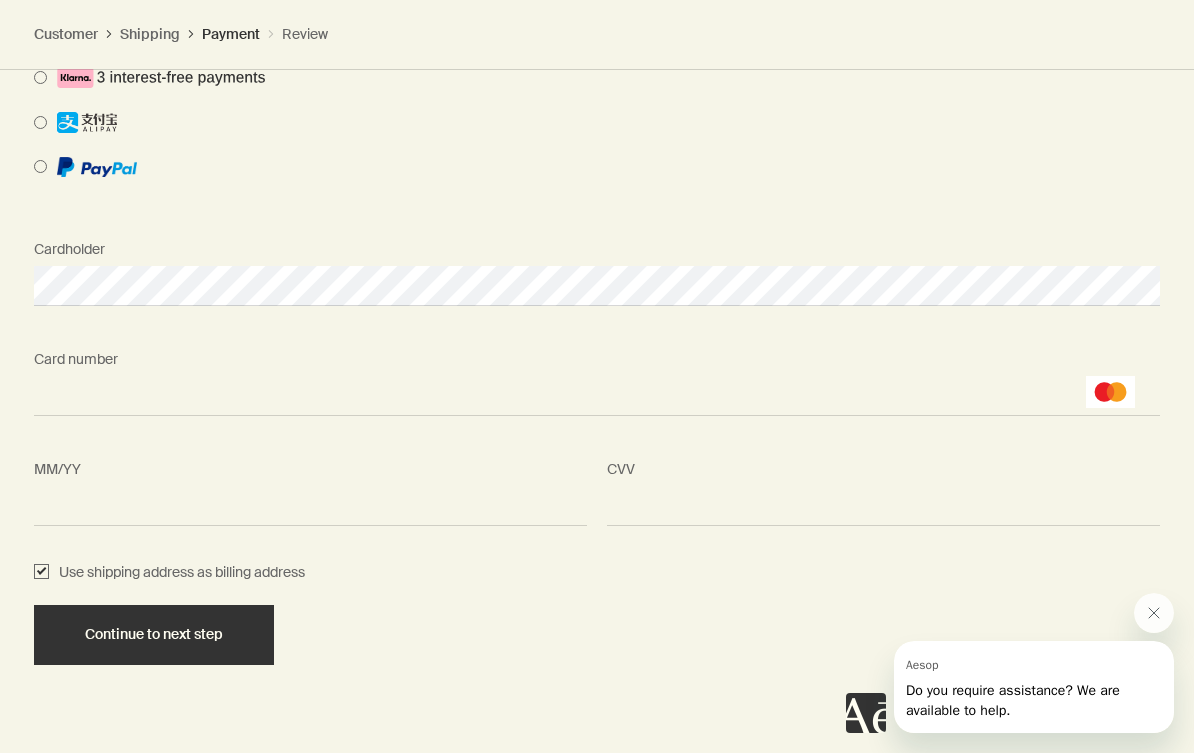 click on "<p>Your browser does not support iframes.</p>" at bounding box center (883, 507) 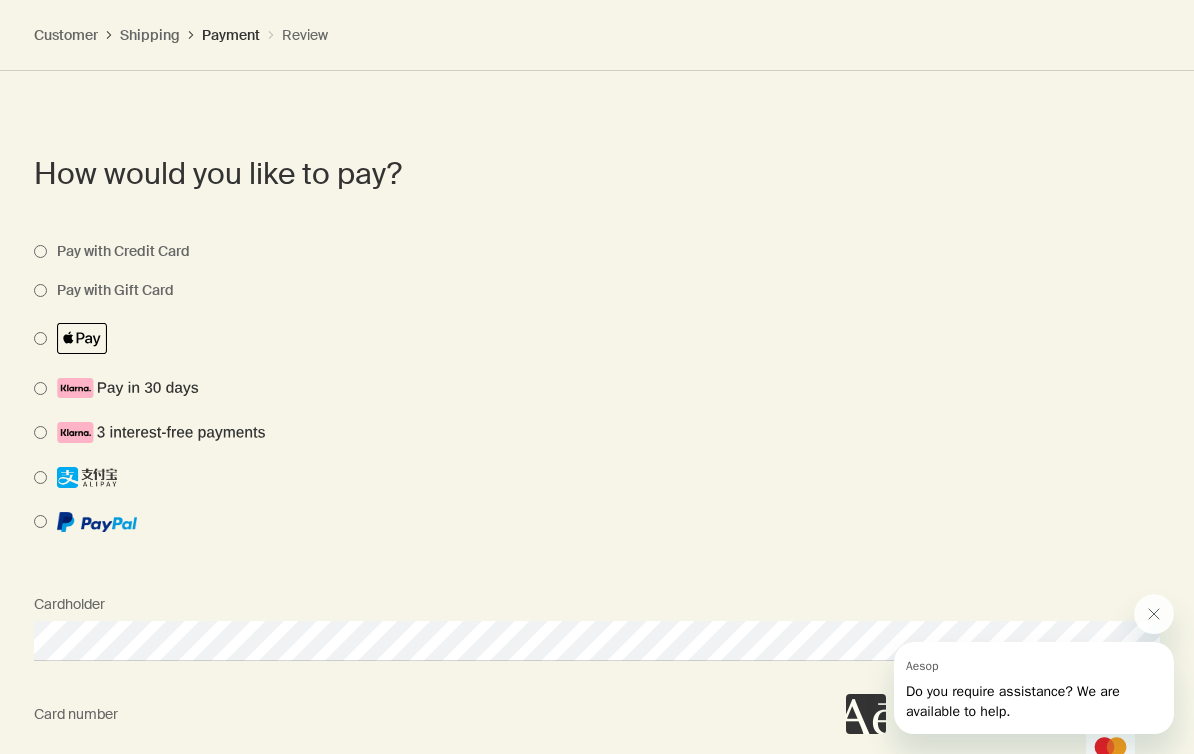 scroll, scrollTop: 2386, scrollLeft: 0, axis: vertical 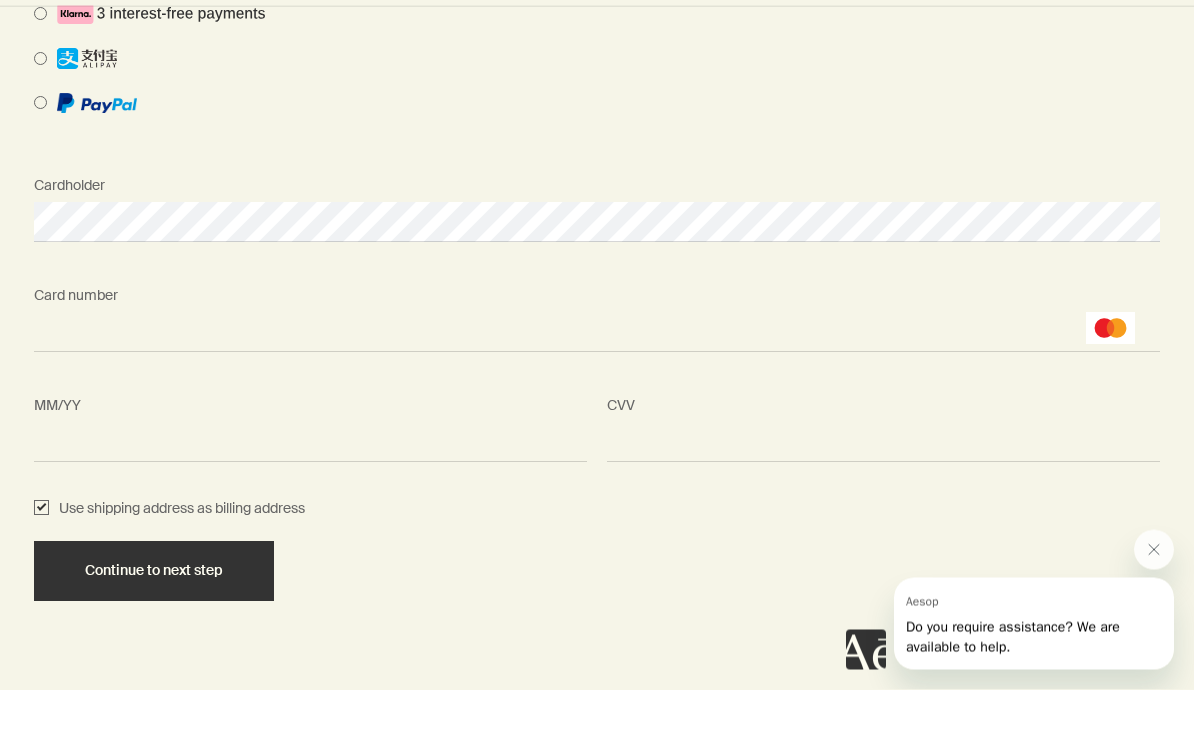 click on "Continue to next step" at bounding box center [154, 636] 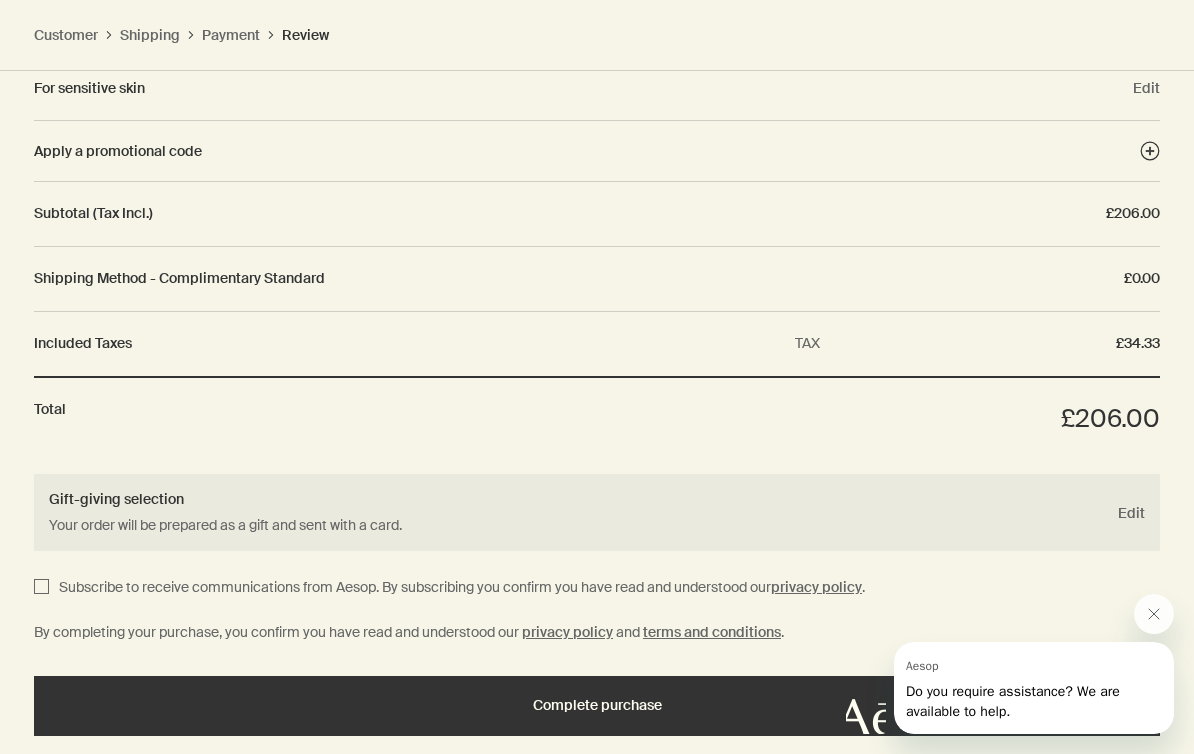scroll, scrollTop: 2943, scrollLeft: 0, axis: vertical 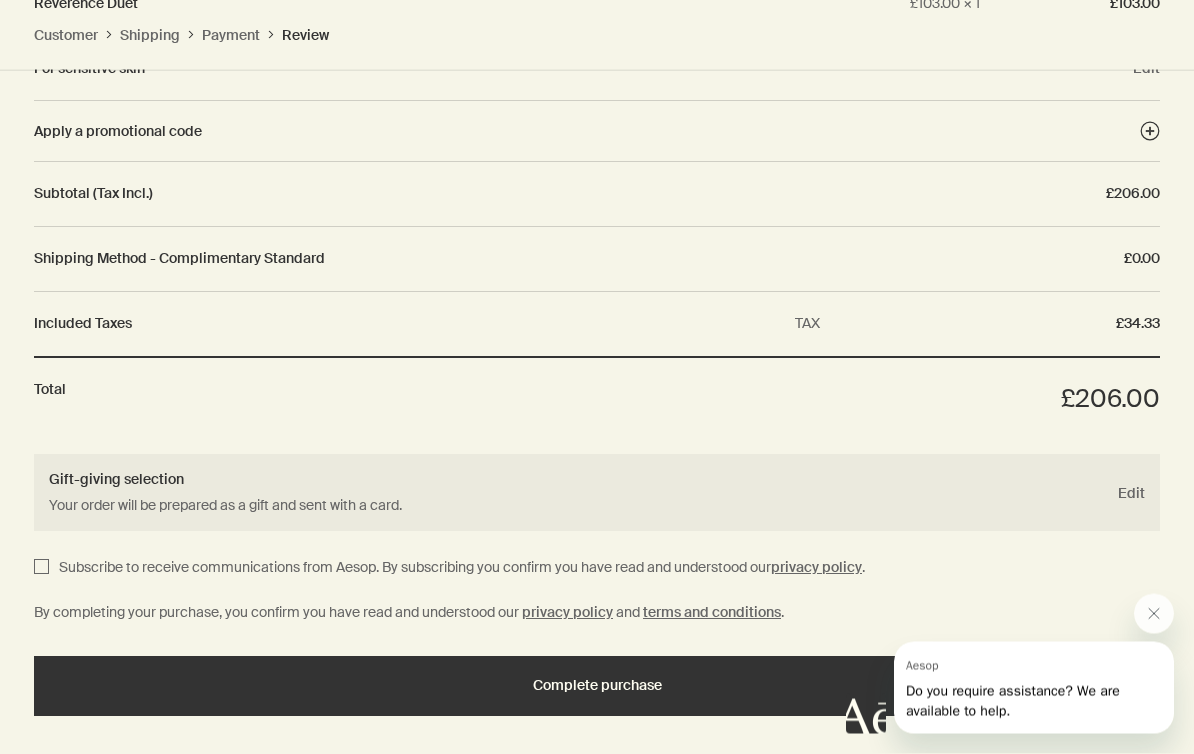 click on "Complete purchase" at bounding box center (597, 686) 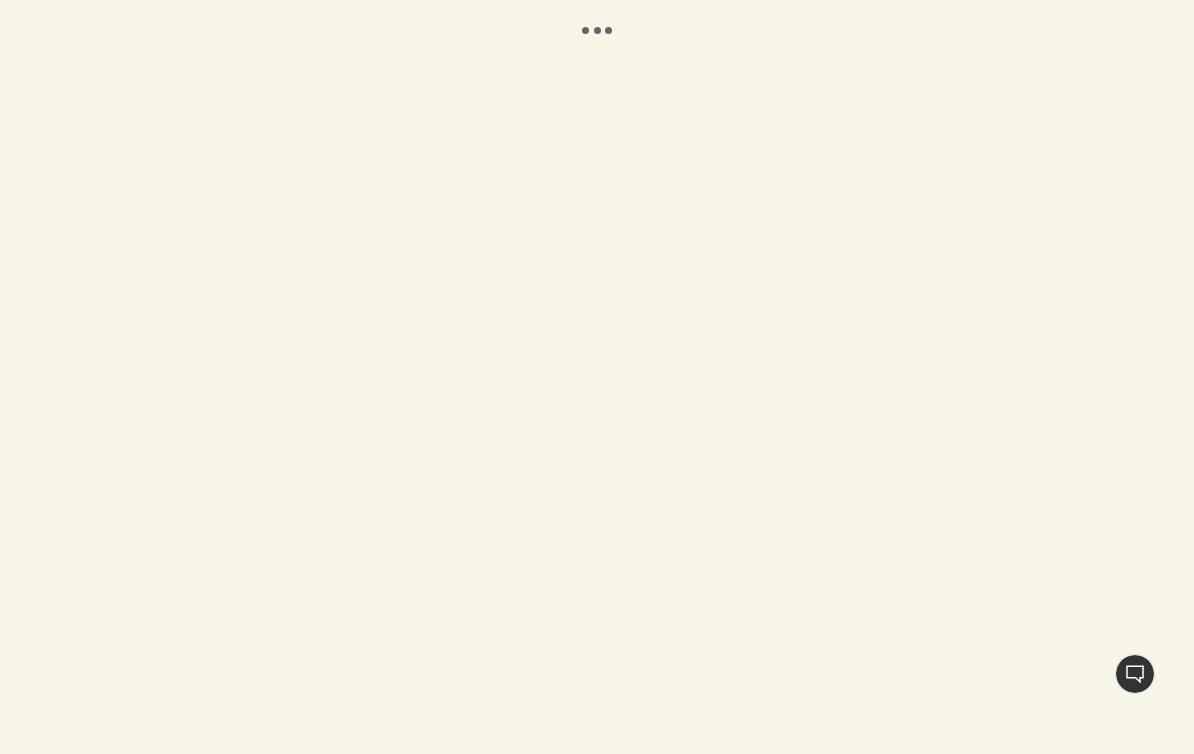 scroll, scrollTop: 0, scrollLeft: 0, axis: both 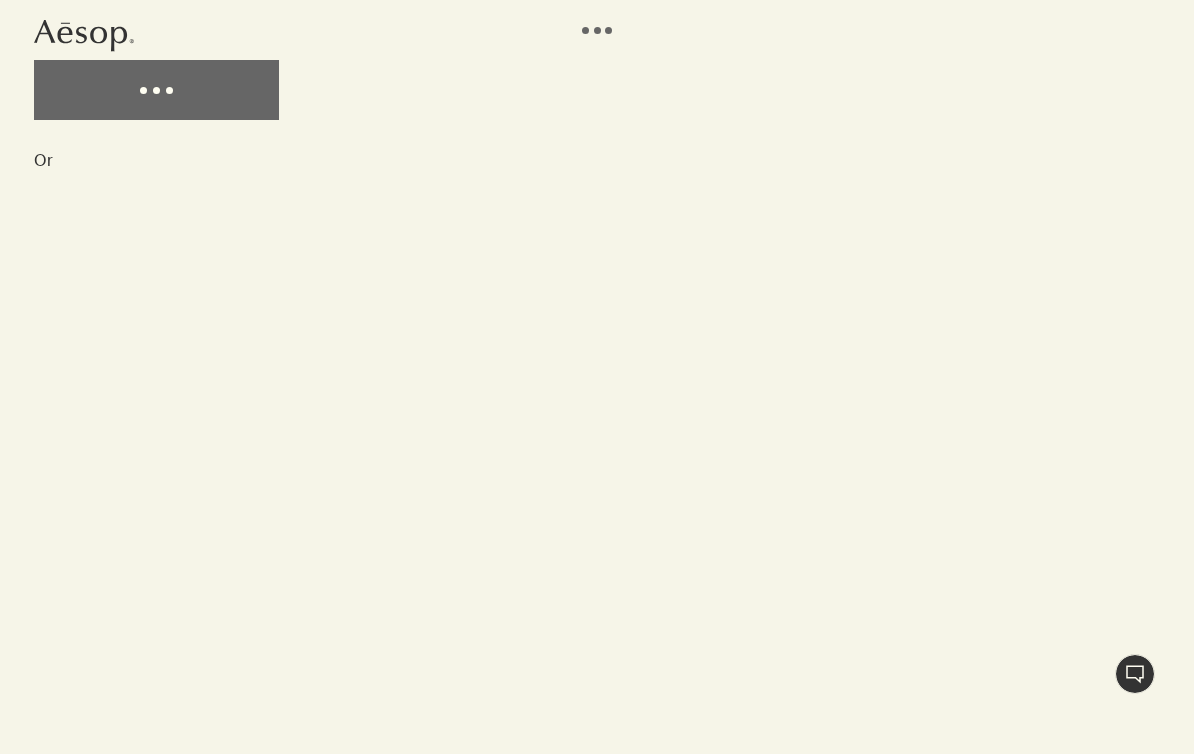 select on "GB" 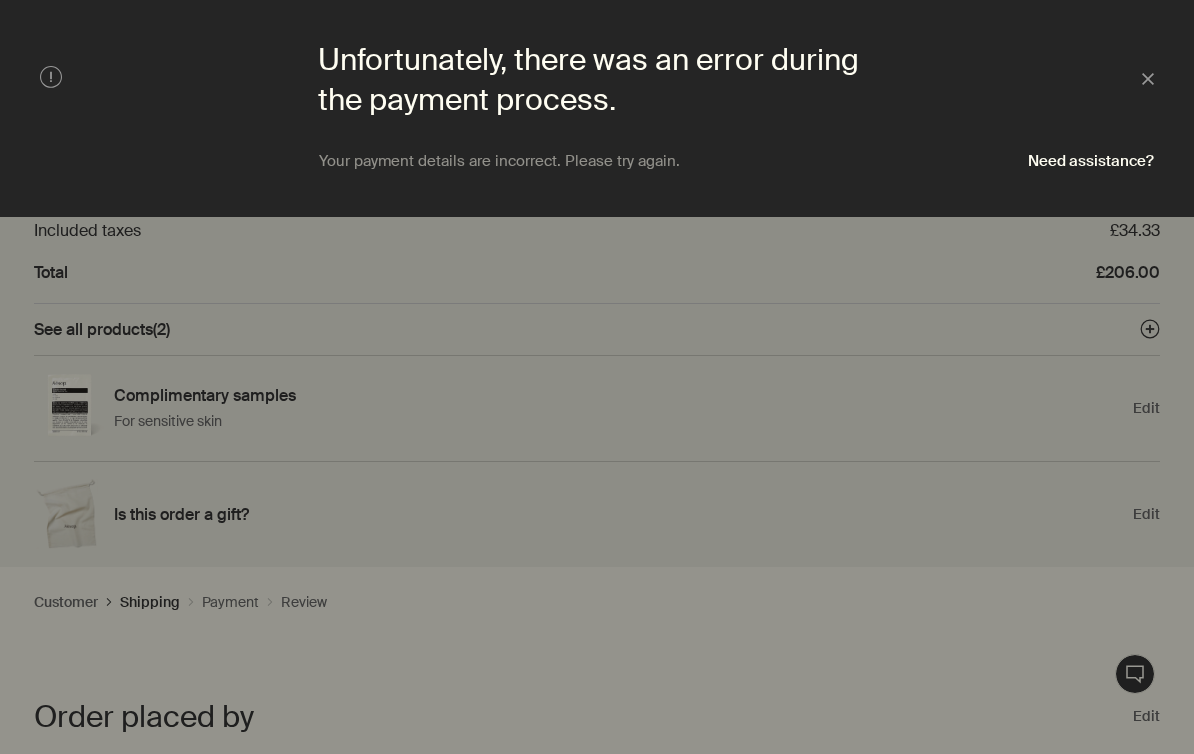 click on "Close" at bounding box center (1148, 79) 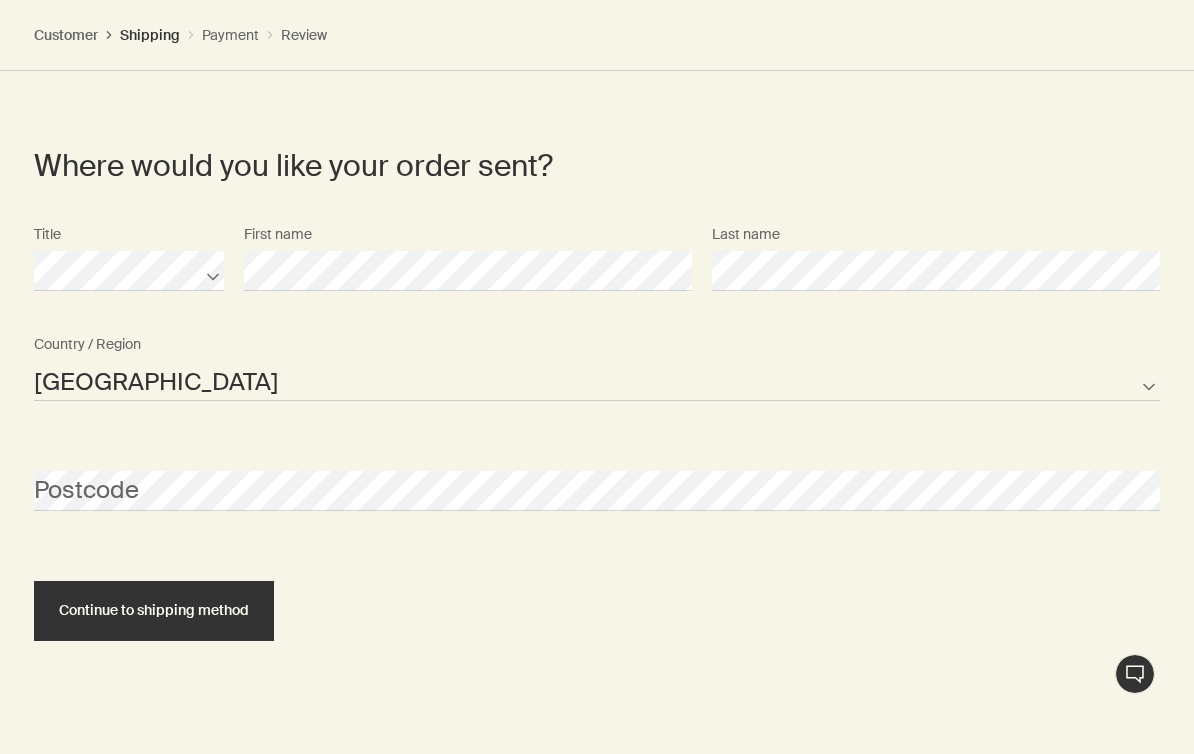 scroll, scrollTop: 1418, scrollLeft: 0, axis: vertical 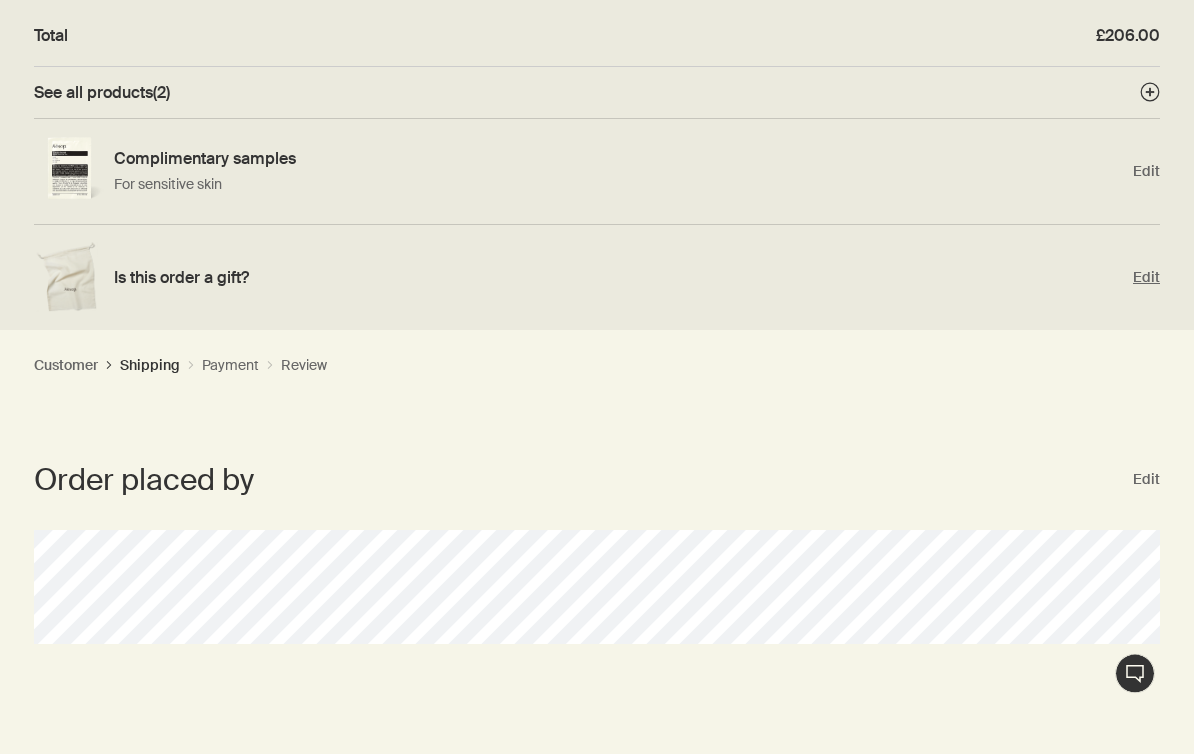 click on "Is this order a gift?" at bounding box center [618, 278] 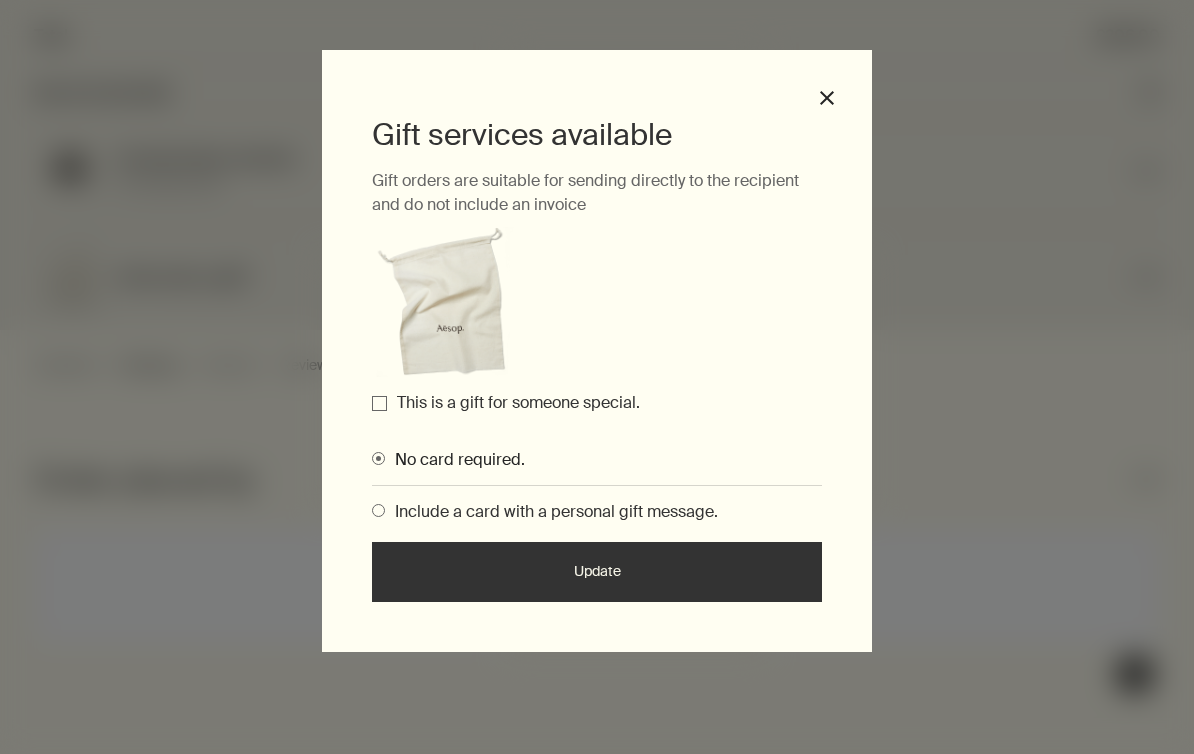 click on "Include a card with a personal gift message." at bounding box center (551, 511) 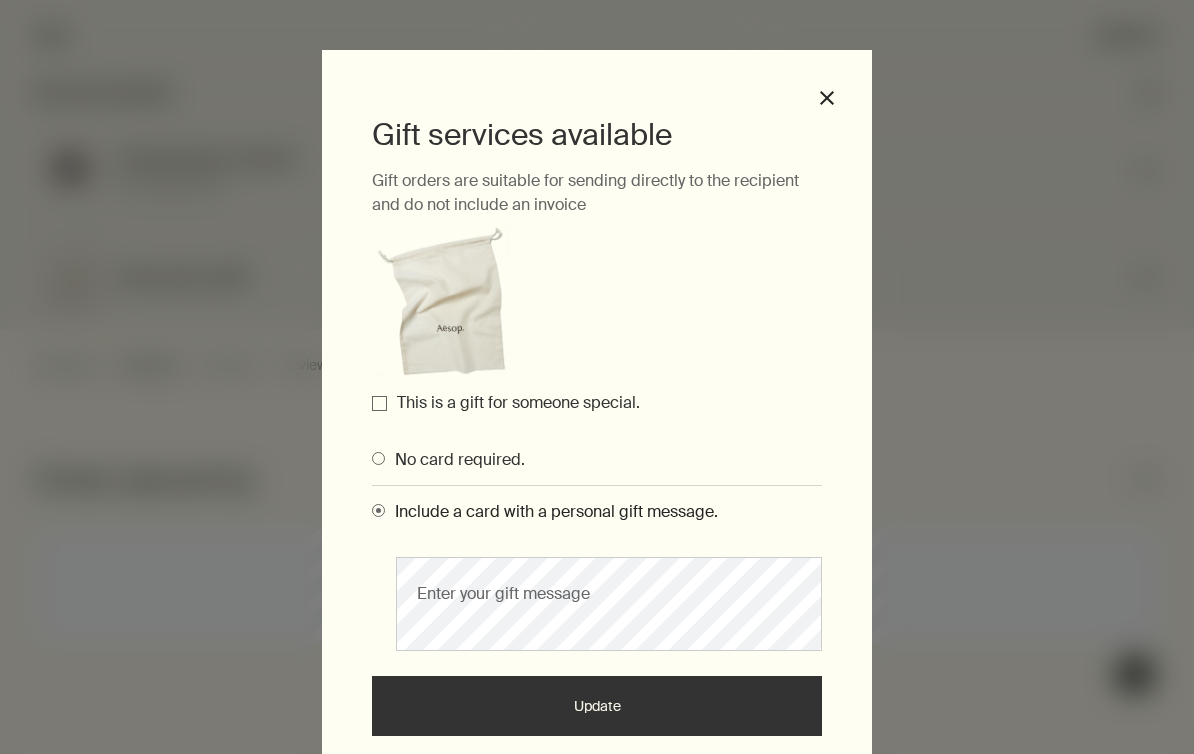 click on "This is a gift for someone special." at bounding box center [518, 402] 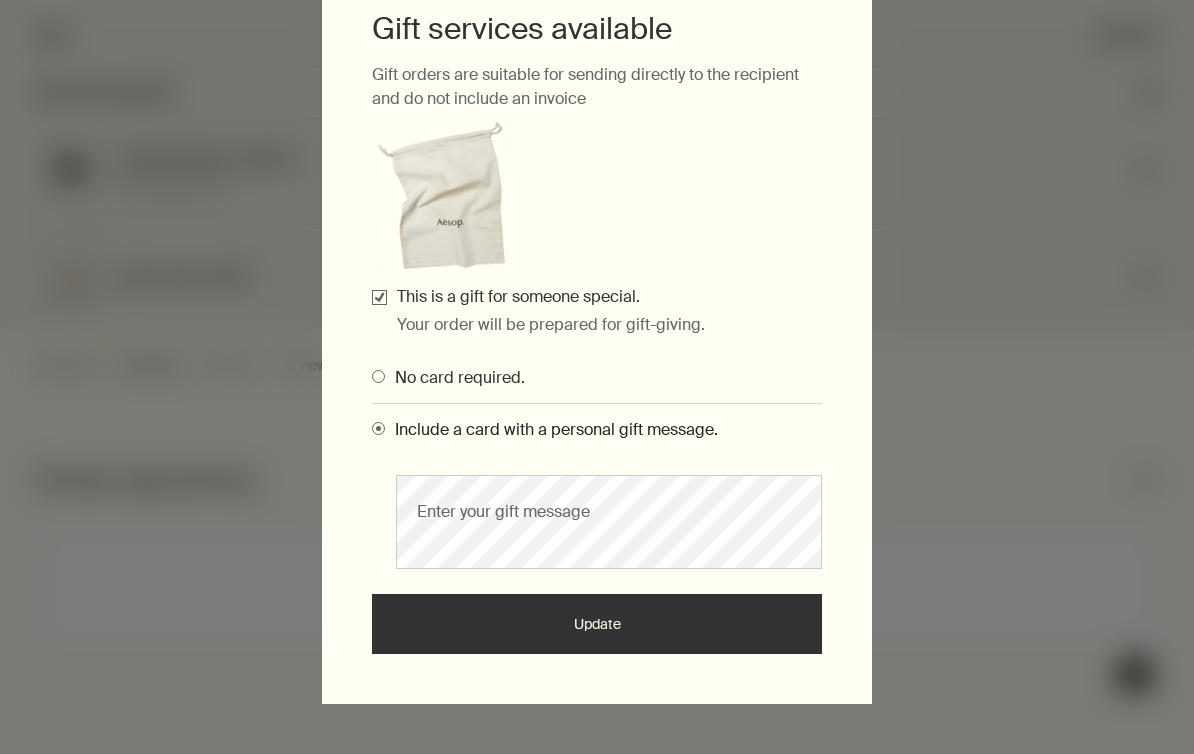 scroll, scrollTop: 105, scrollLeft: 0, axis: vertical 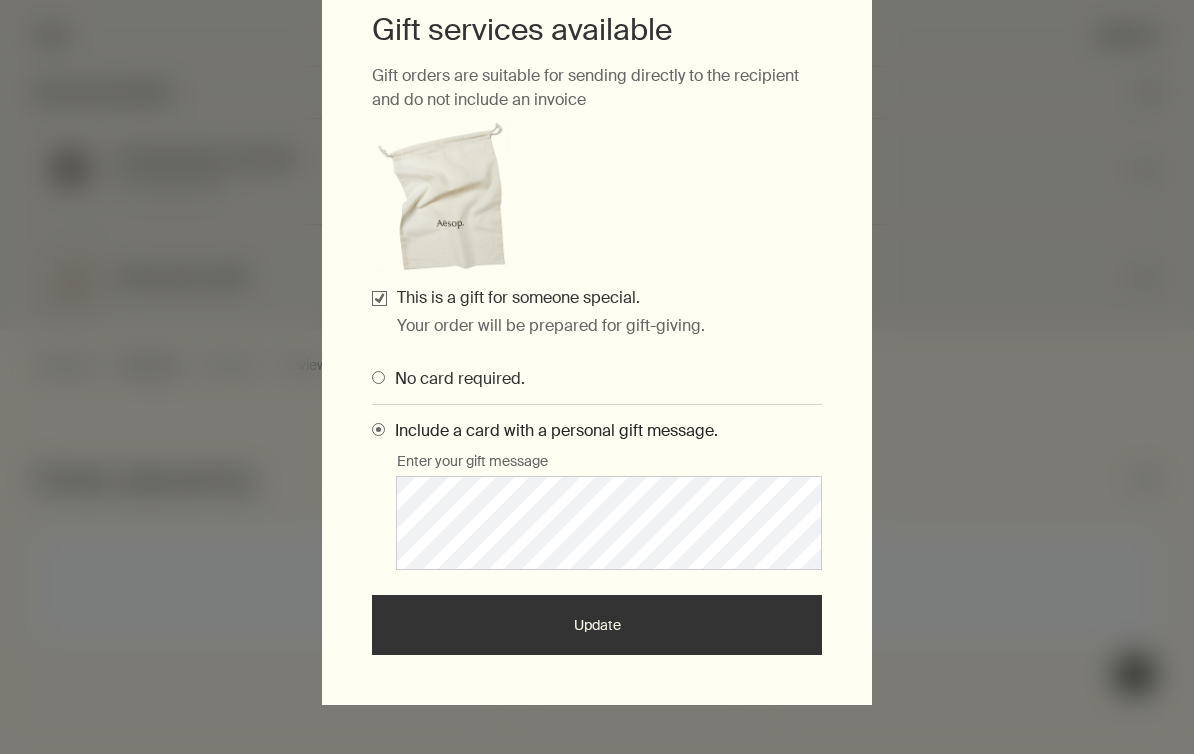 click on "Update" at bounding box center (597, 625) 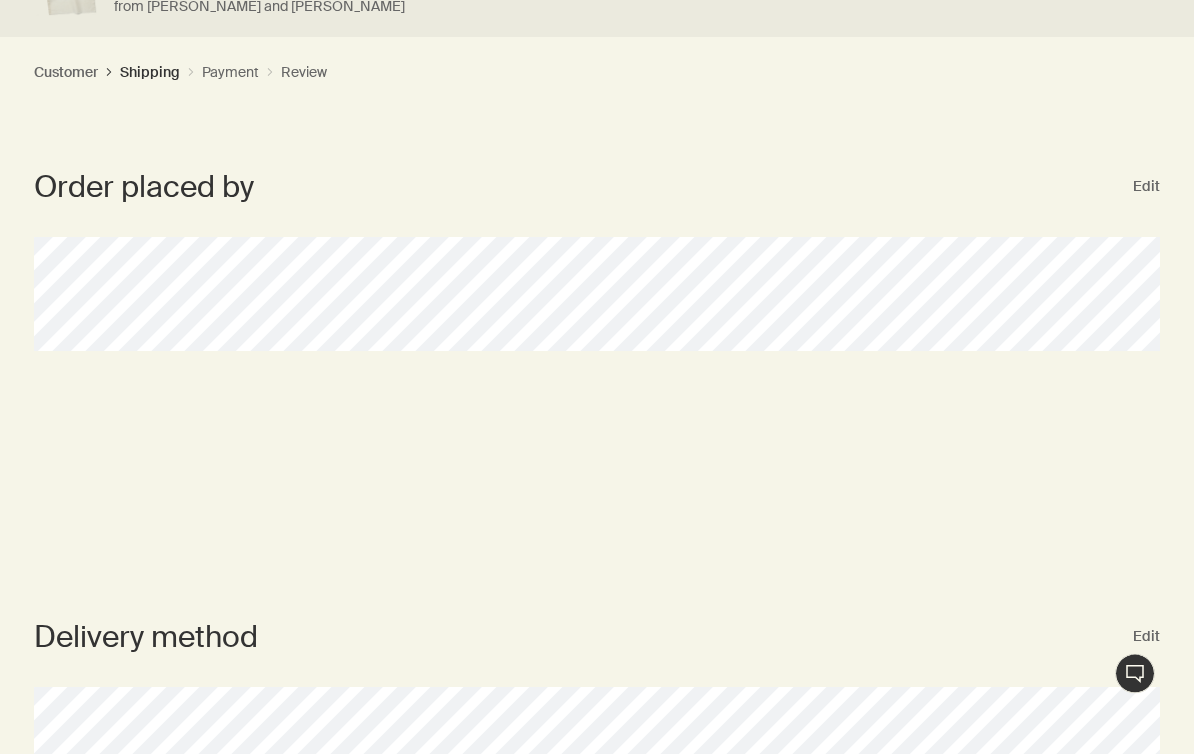 scroll, scrollTop: 533, scrollLeft: 0, axis: vertical 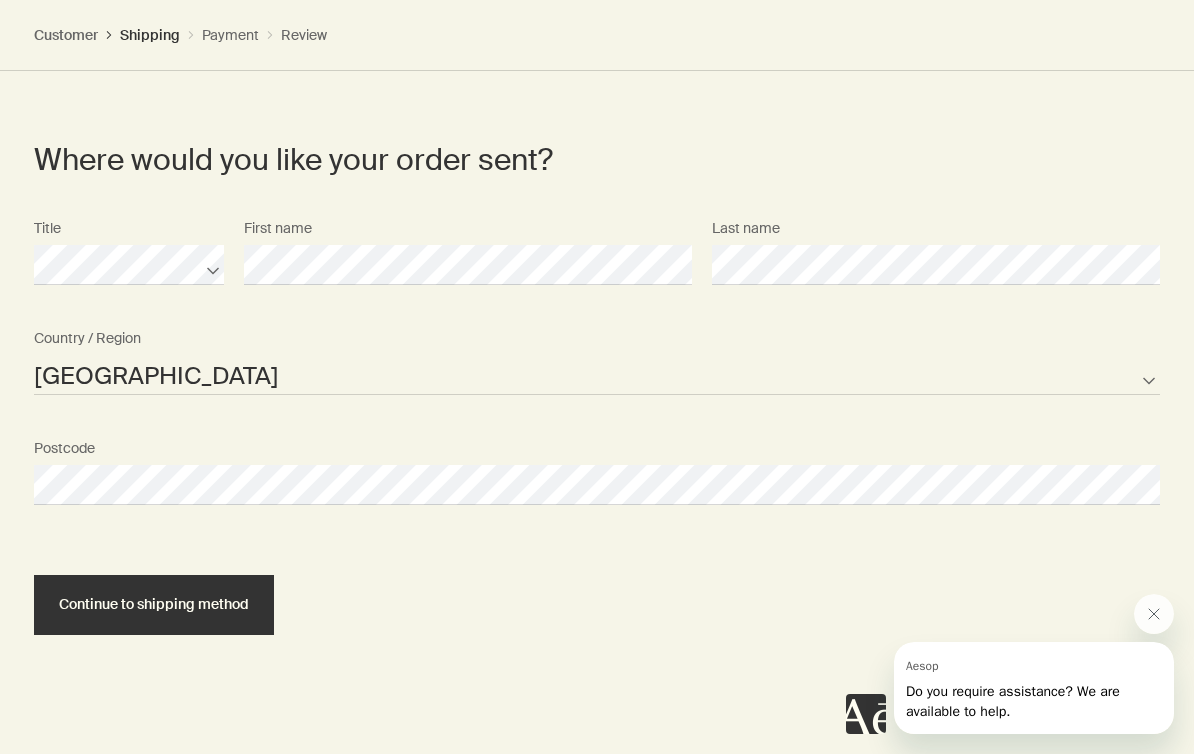 select on "GB" 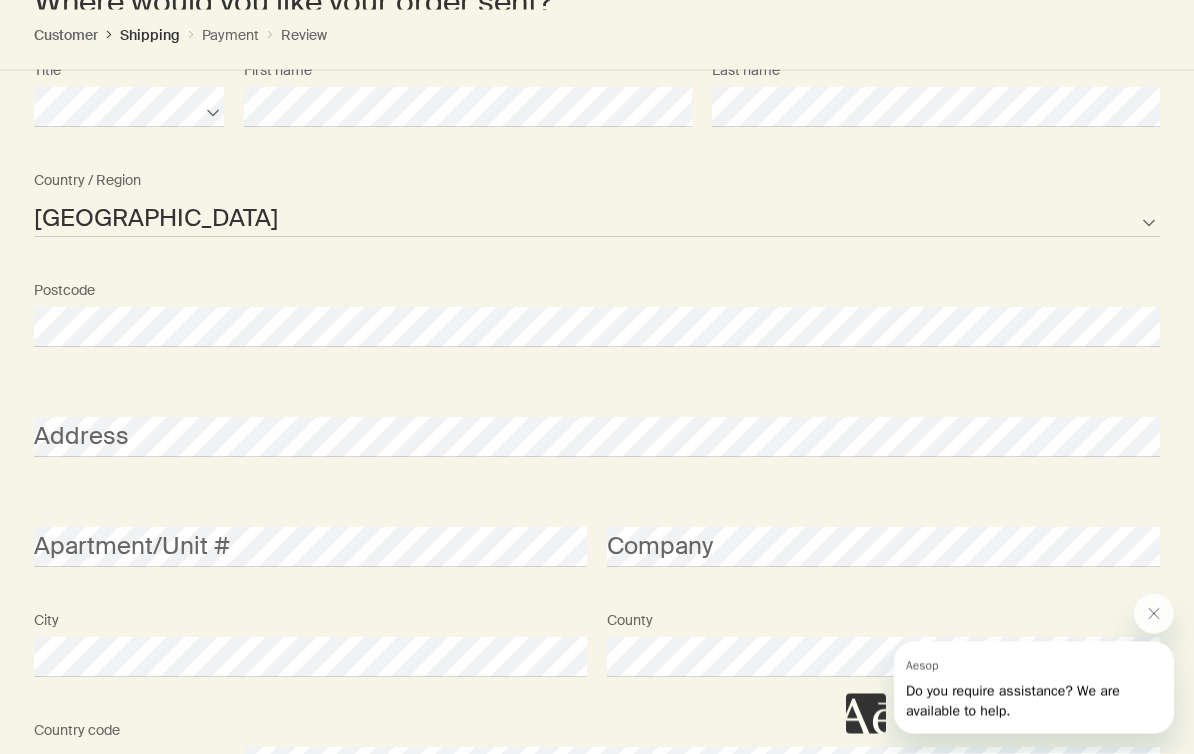 scroll, scrollTop: 1576, scrollLeft: 0, axis: vertical 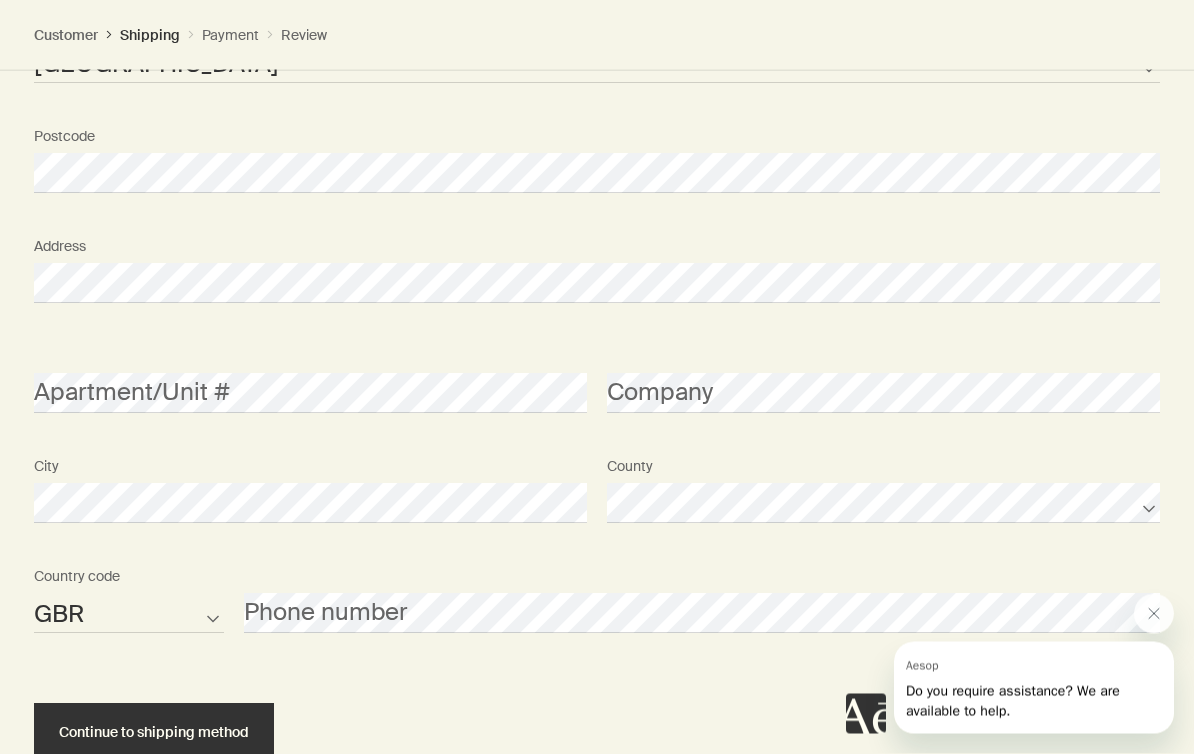 click on "AFG ALB DZA ASM AND AGO AIA ATA ATG ARG ARM ABW AUS AUT AZE BHS BHR BGD BRB BLR BEL BLZ BEN BMU BTN BOL BIH BWA BRA IOT VGB BRN BGR BFA BDI KHM CMR CAN CPV CYM CAF TCD CHL CHN CXR CCK COL COM COK CRI HRV CUB CUW CYP CZE COD DNK DJI DMA DOM TLS ECU EGY SLV GNQ ERI EST ETH FLK FRO FJI FIN FRA PYF GAB GMB GEO DEU GHA GIB GRC GRL GRD GUM GTM GGY GIN GNB GUY HTI HND HKG HUN ISL IND IDN IRN IRQ IRL IMN ISR ITA CIV JAM JPN JEY JOR KAZ KEN KIR XKX KWT KGZ LAO LVA LBN LSO LBR LBY LIE LTU LUX MAC MKD MDG MWI MYS MDV MLI MLT MHL MRT MUS MYT MEX FSM MDA MCO MNG MNE MSR MAR MOZ MMR NAM NRU NPL NLD ANT NCL NZL NIC NER NGA NIU PRK MNP NOR OMN PAK PLW PSE PAN PNG PRY PER PHL PCN POL PRT PRI QAT COG REU ROU RUS RWA BLM SHN KNA LCA MAF SPM VCT WSM SMR STP SAU SEN SRB SYC SLE SGP SXM SVK SVN SLB SOM KOR ZAF SSD ESP LKA SDN SUR SJM SWZ SWE CHE SYR TWN TJK TZA THA TGO TKL TON TTO TUN TUR TKM TCA TUV VIR UGA UKR ARE GBR USA URY UZB VUT VAT VEN VNM WLF ESH YEM ZMB ZWE Country code Phone number" at bounding box center (597, 614) 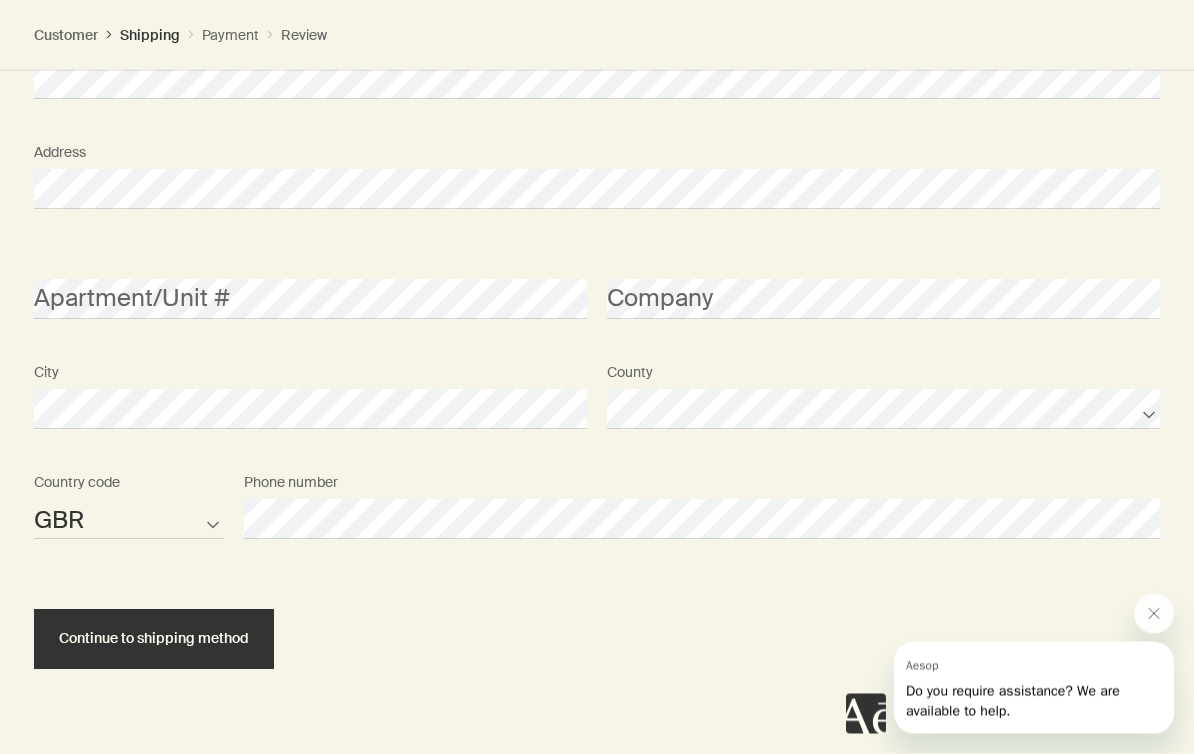 scroll, scrollTop: 1830, scrollLeft: 0, axis: vertical 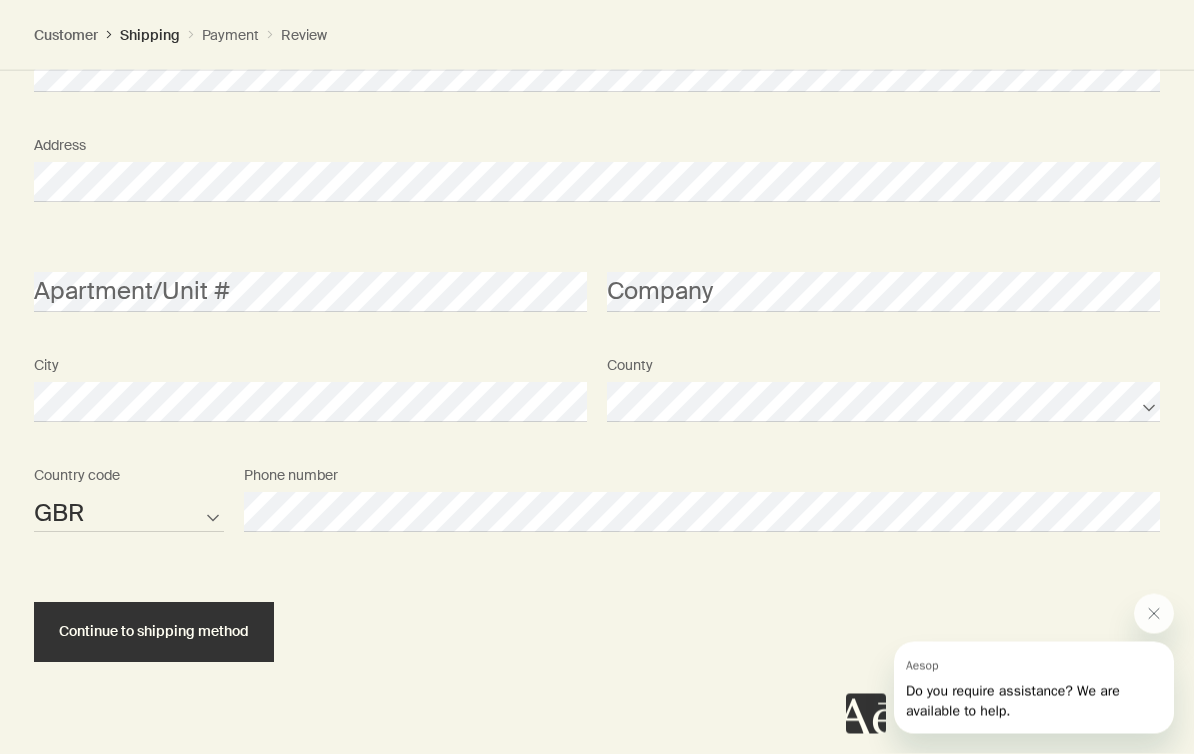 click on "Continue to shipping method" at bounding box center [154, 633] 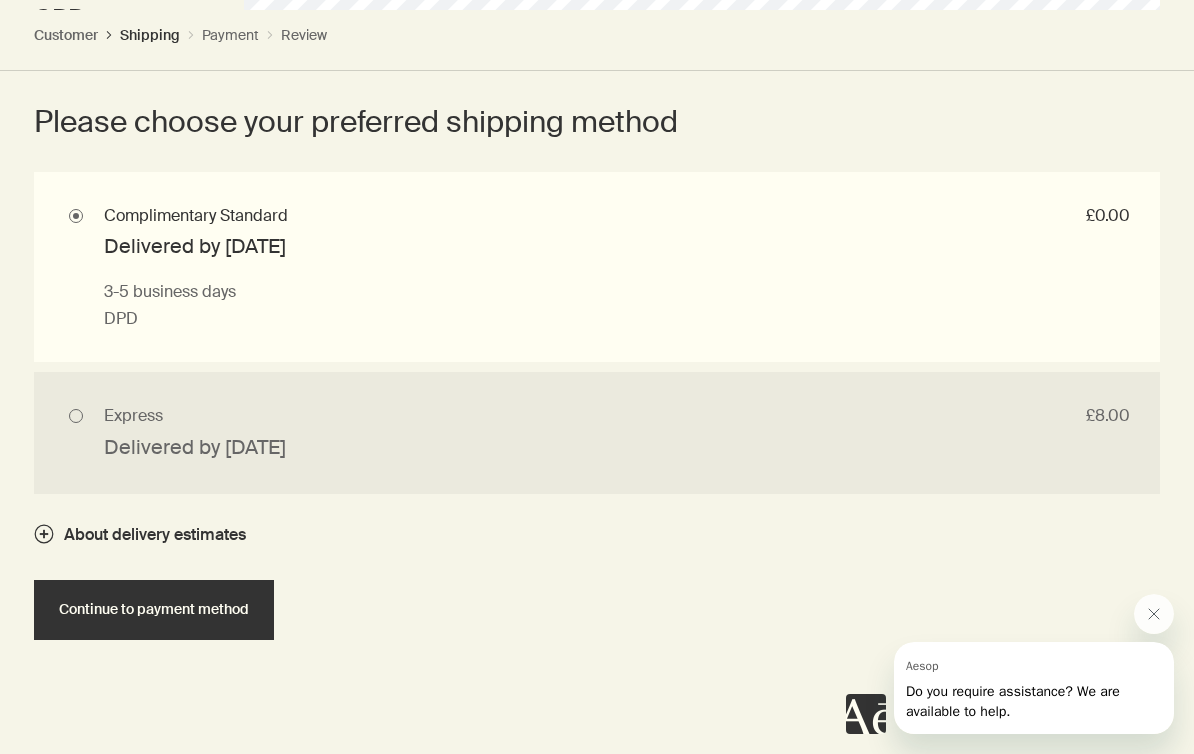 scroll, scrollTop: 2328, scrollLeft: 0, axis: vertical 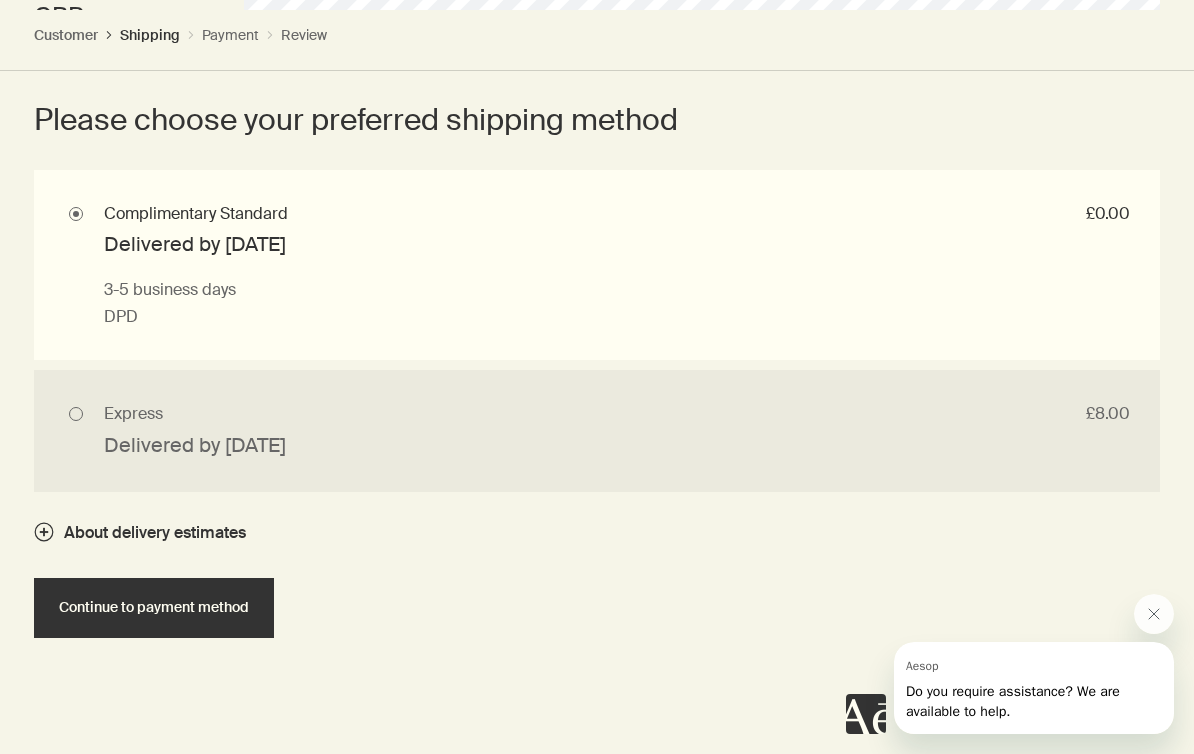 click on "Continue to payment method" at bounding box center [154, 608] 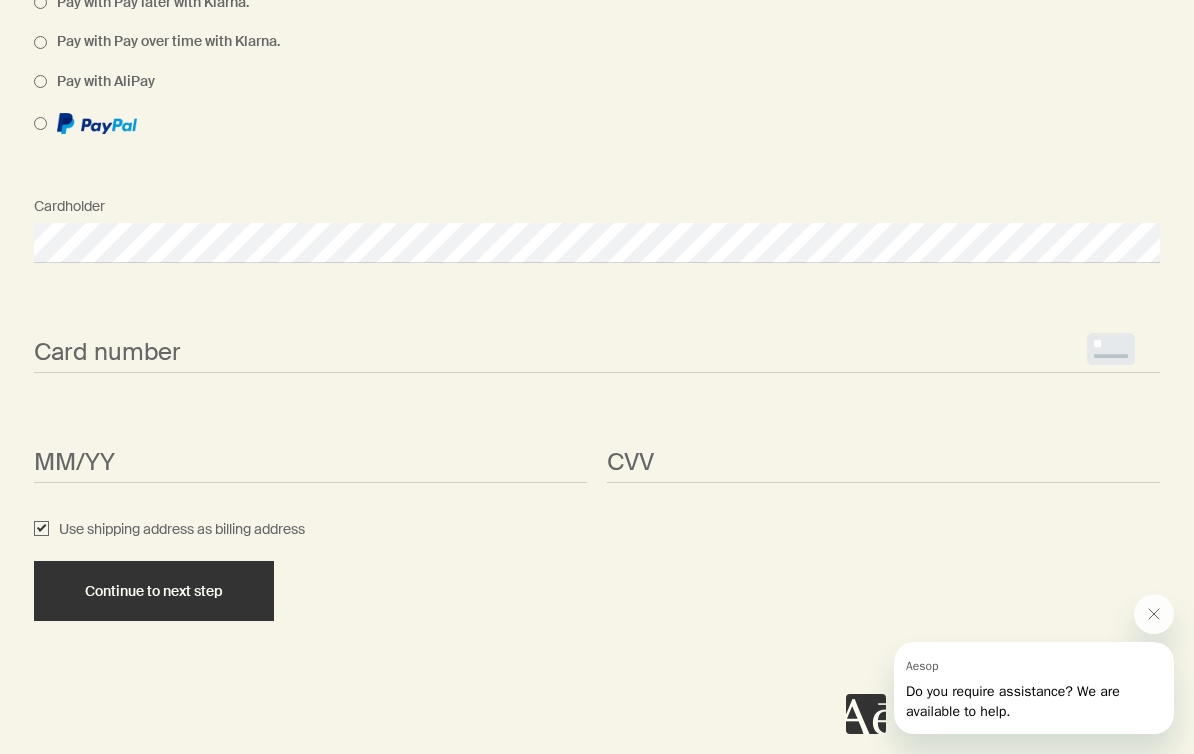 scroll, scrollTop: 0, scrollLeft: 0, axis: both 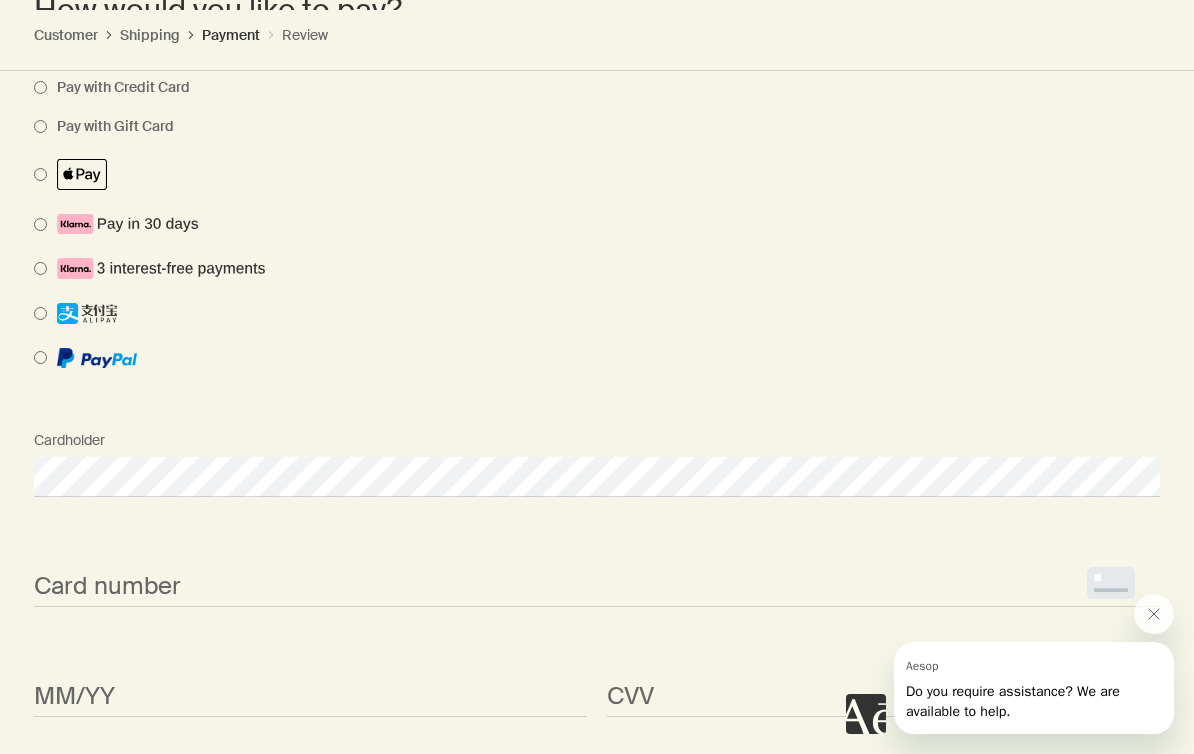 click on "<p>Your browser does not support iframes.</p>" at bounding box center [597, 587] 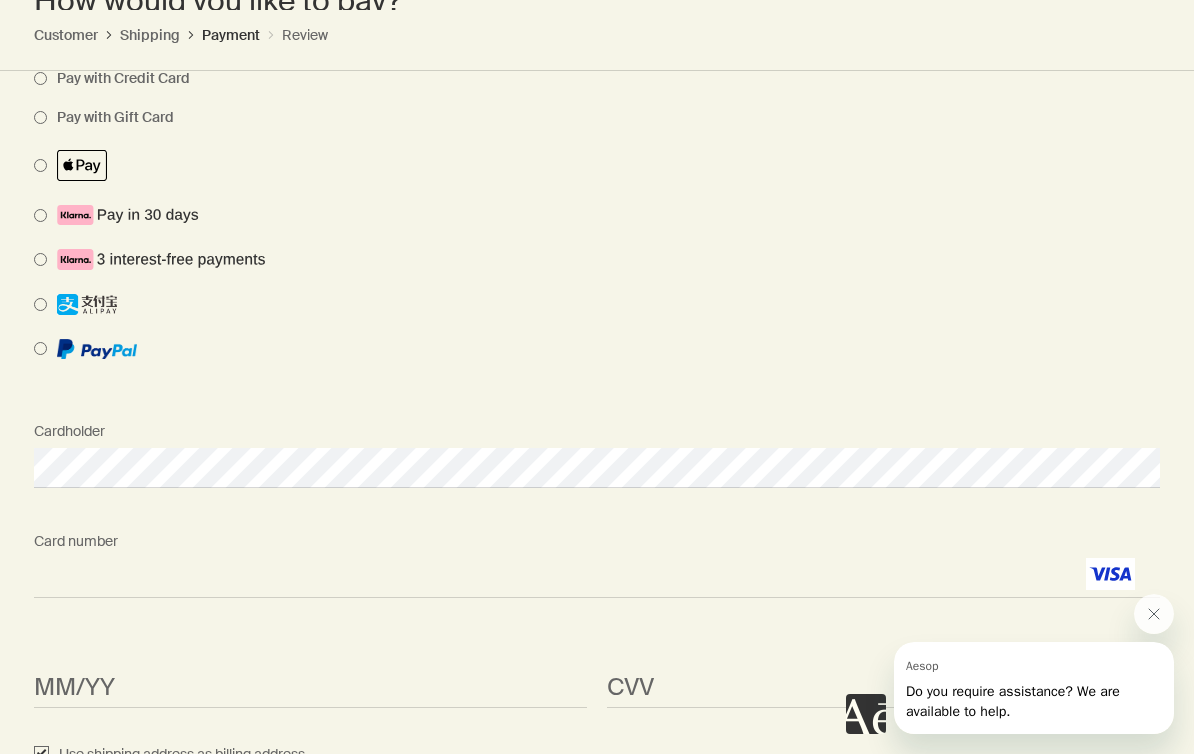 scroll, scrollTop: 2204, scrollLeft: 0, axis: vertical 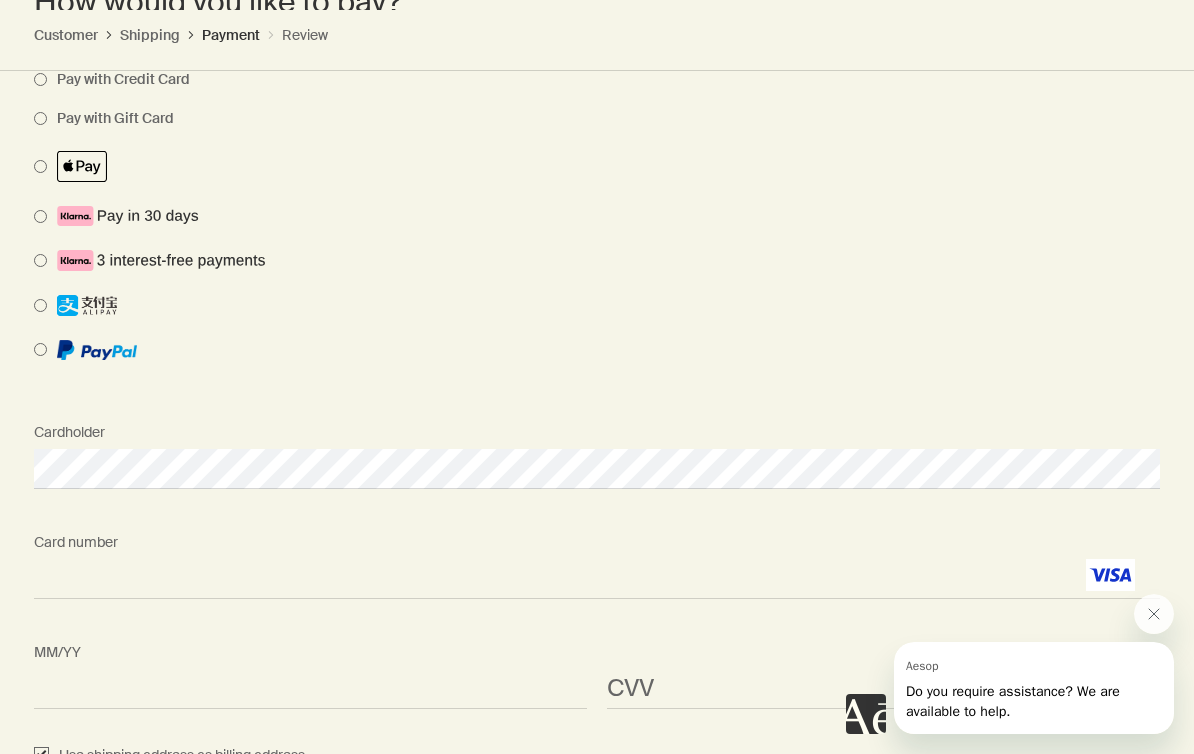 click on "<p>Your browser does not support iframes.</p>" at bounding box center [883, 689] 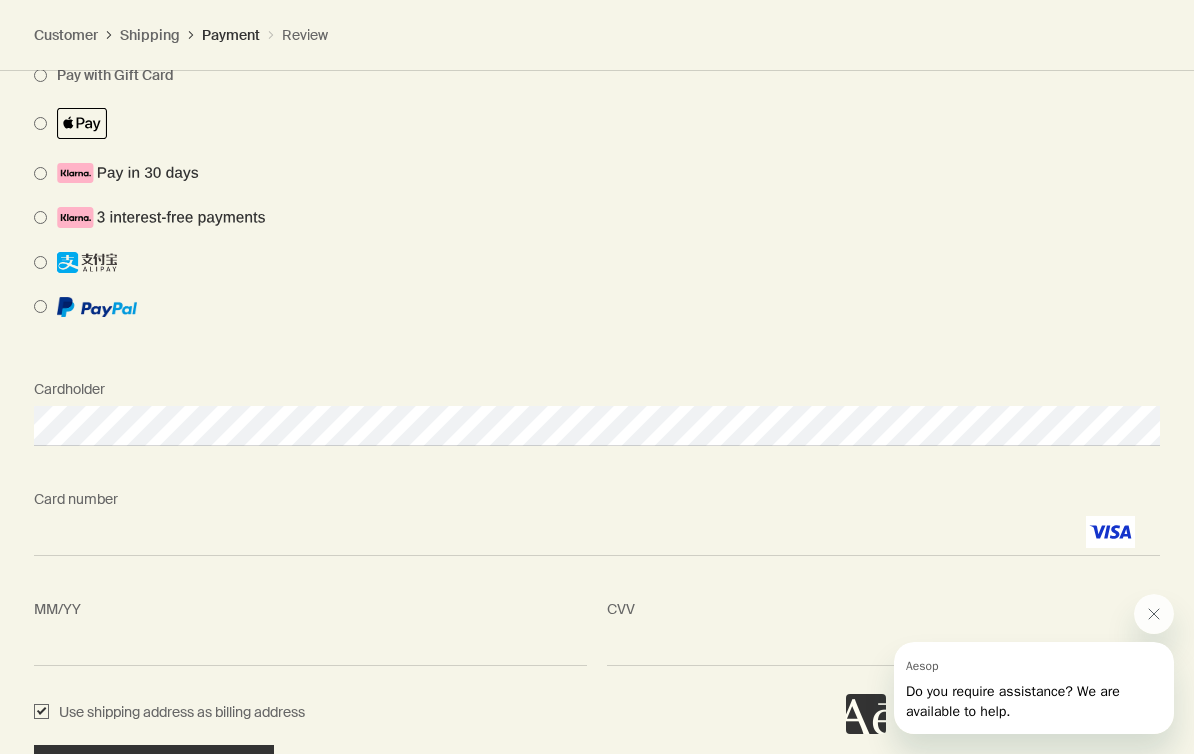 scroll, scrollTop: 2257, scrollLeft: 0, axis: vertical 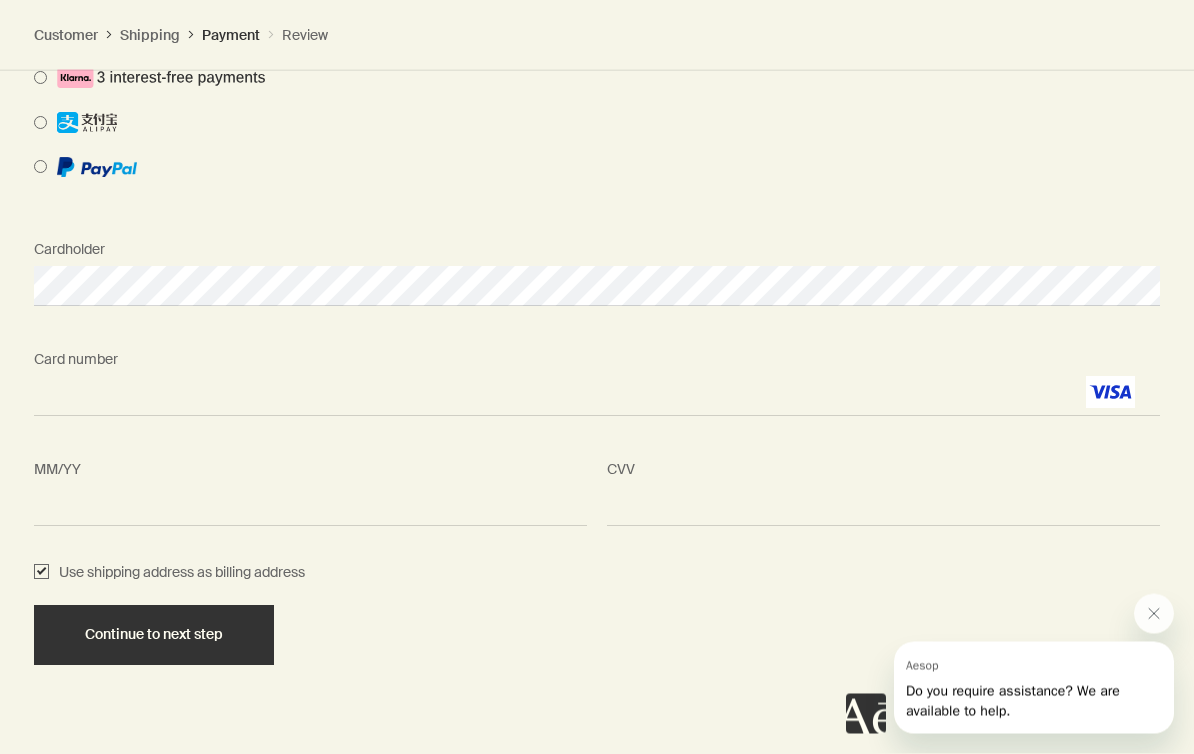click on "Continue to next step" at bounding box center (154, 636) 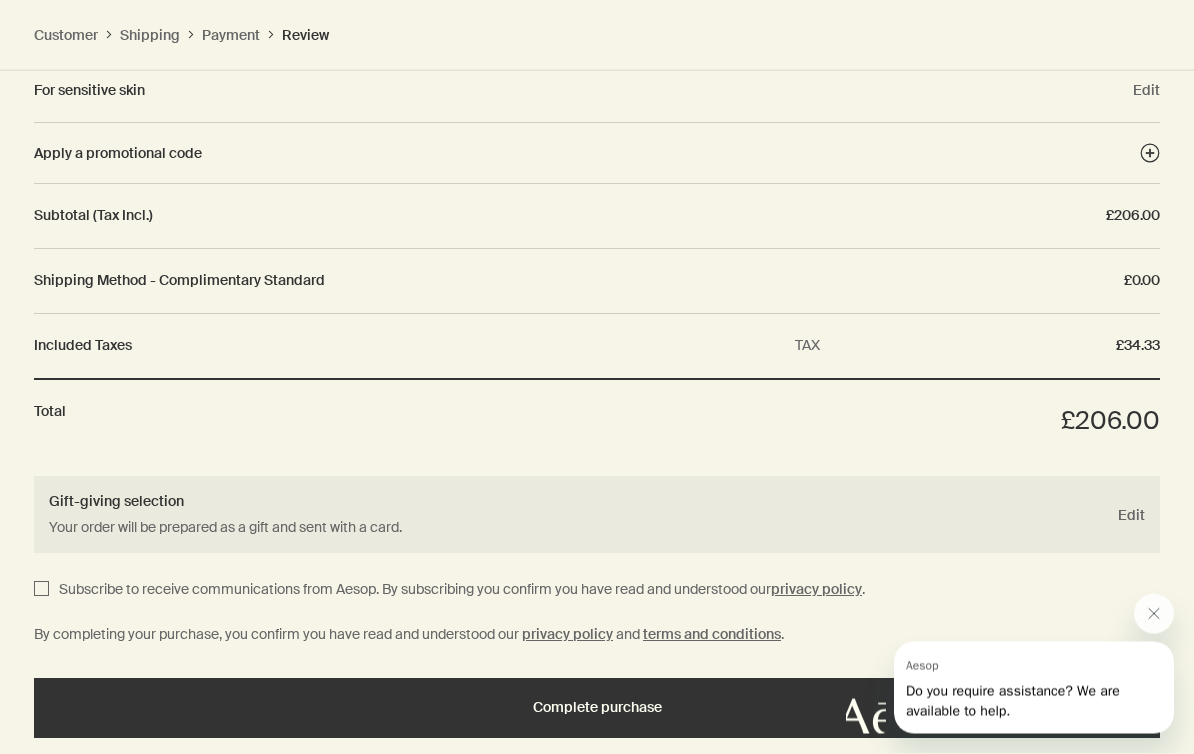 scroll, scrollTop: 2924, scrollLeft: 0, axis: vertical 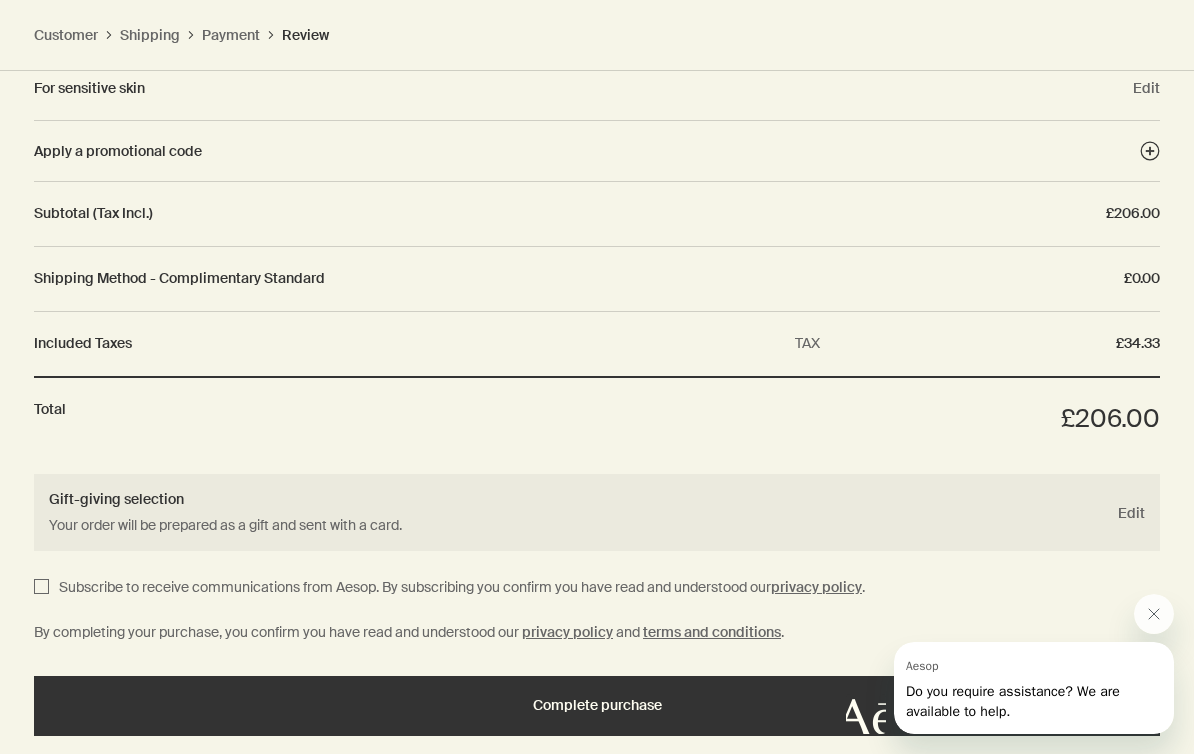 click on "Complete purchase" at bounding box center [597, 705] 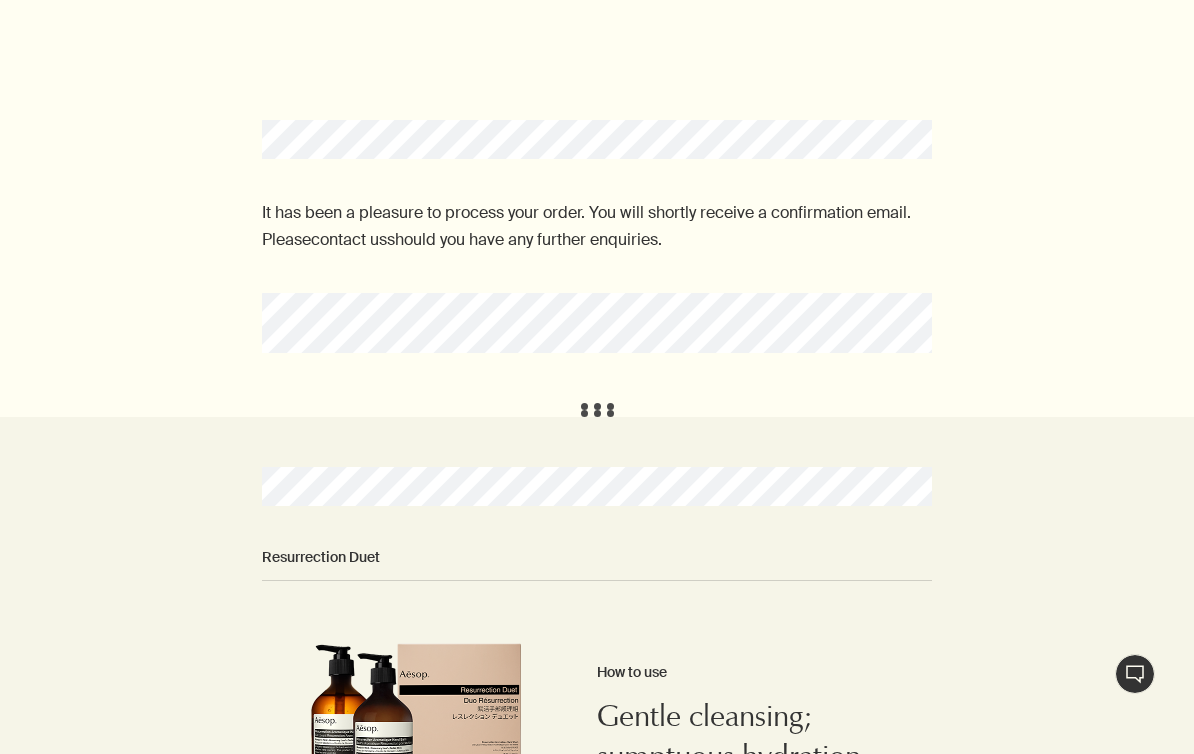 scroll, scrollTop: 0, scrollLeft: 0, axis: both 